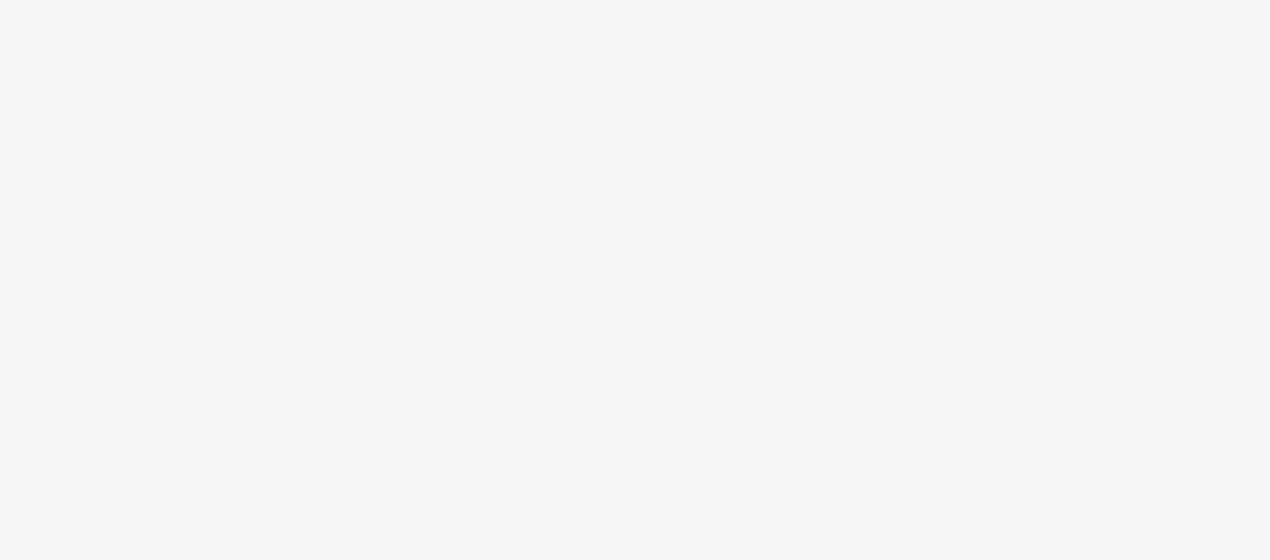 scroll, scrollTop: 0, scrollLeft: 0, axis: both 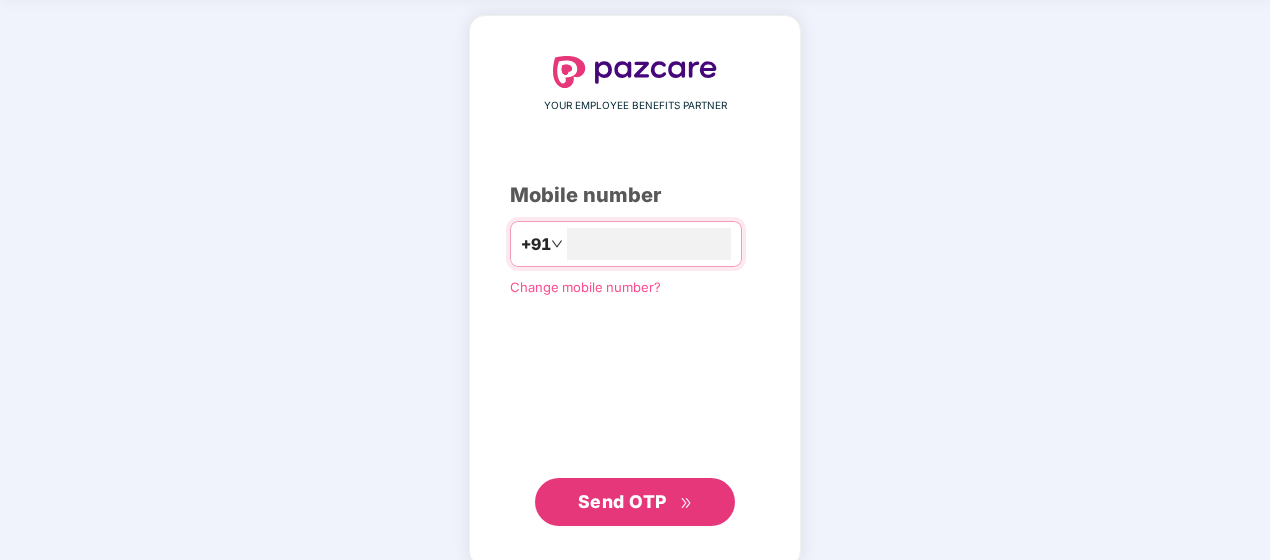 type on "**********" 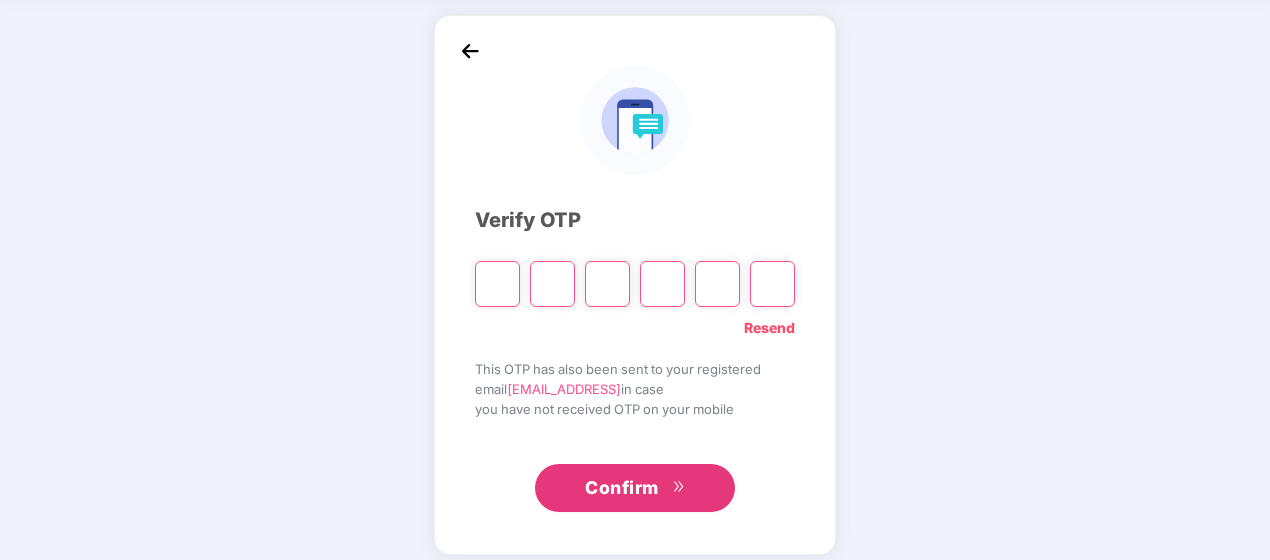 type on "*" 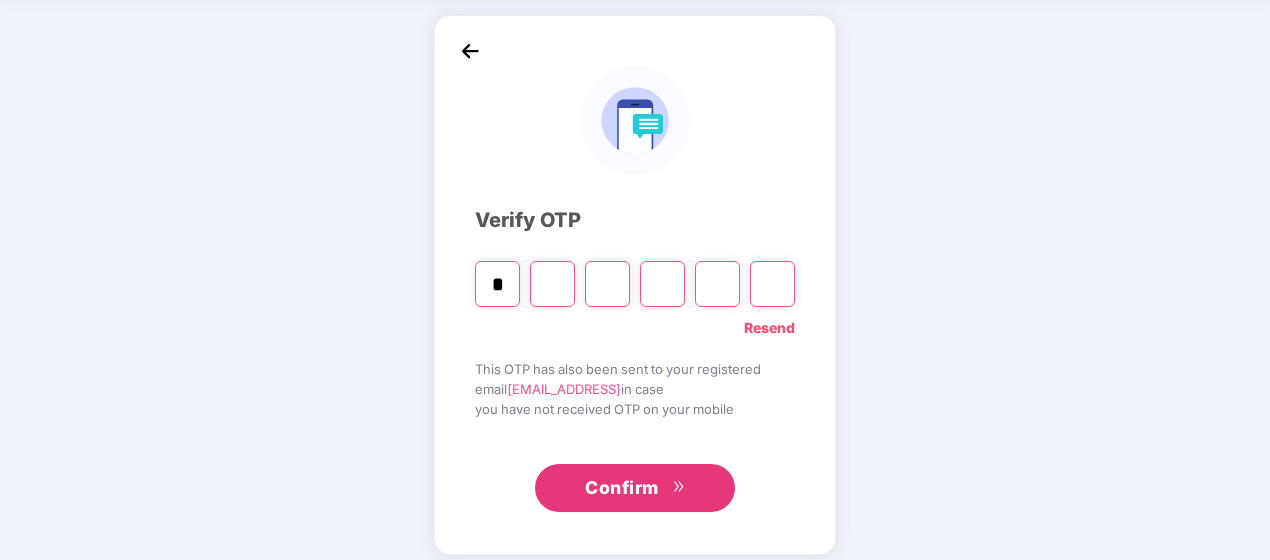type on "*" 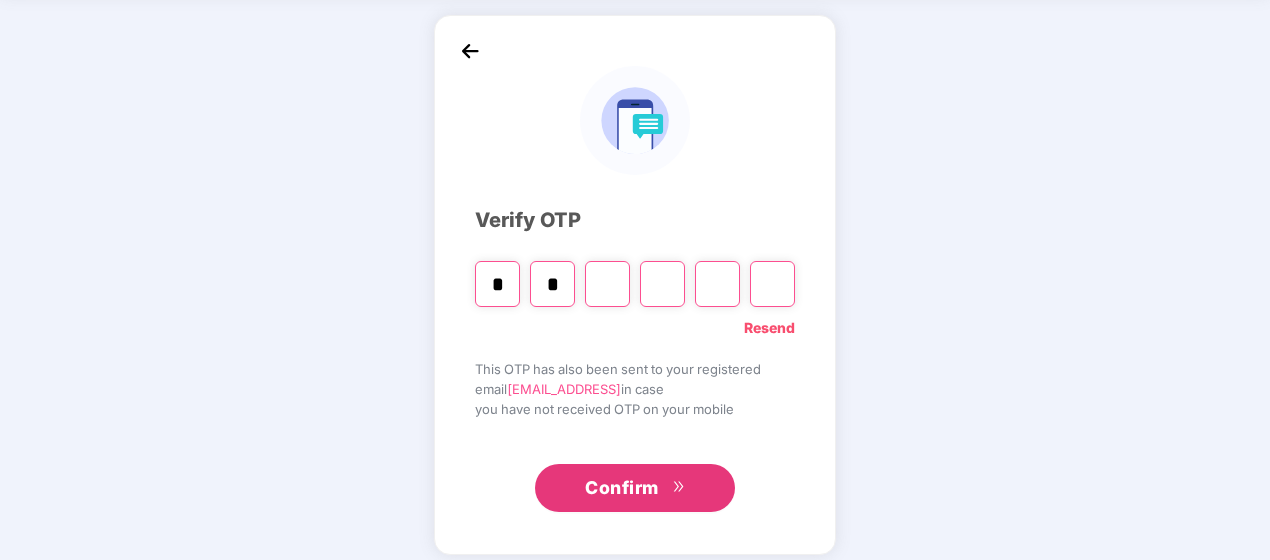 type on "*" 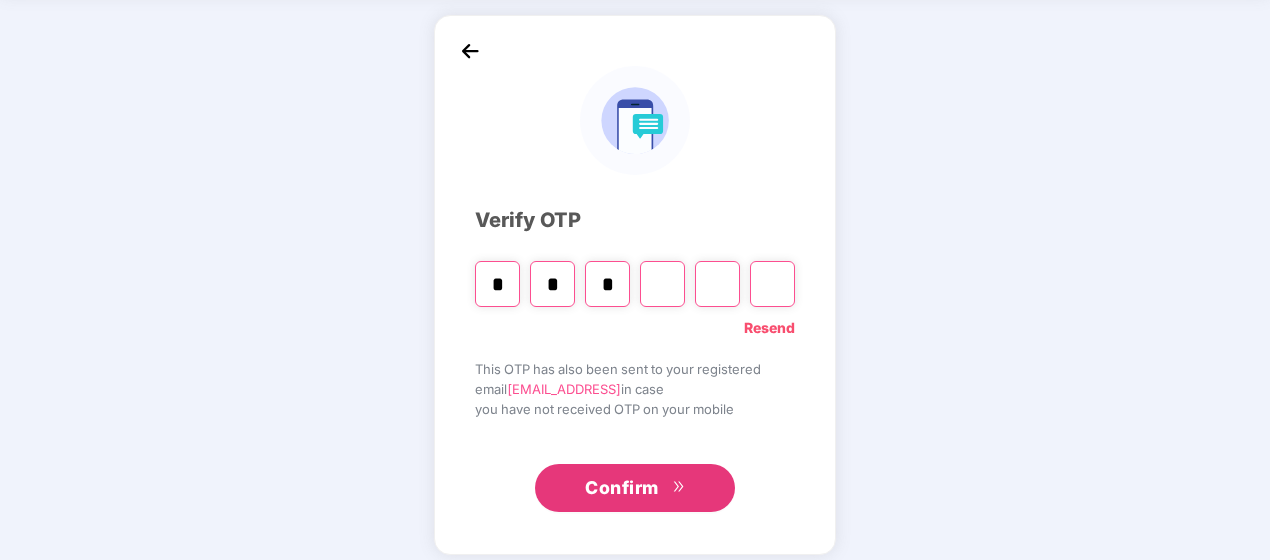 type on "*" 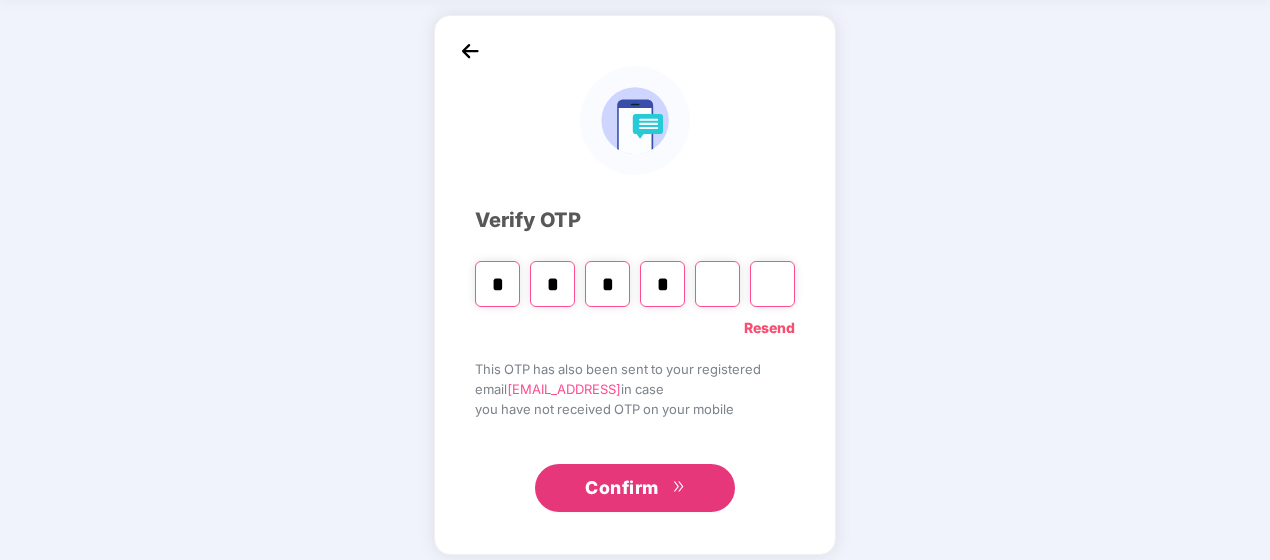 type on "*" 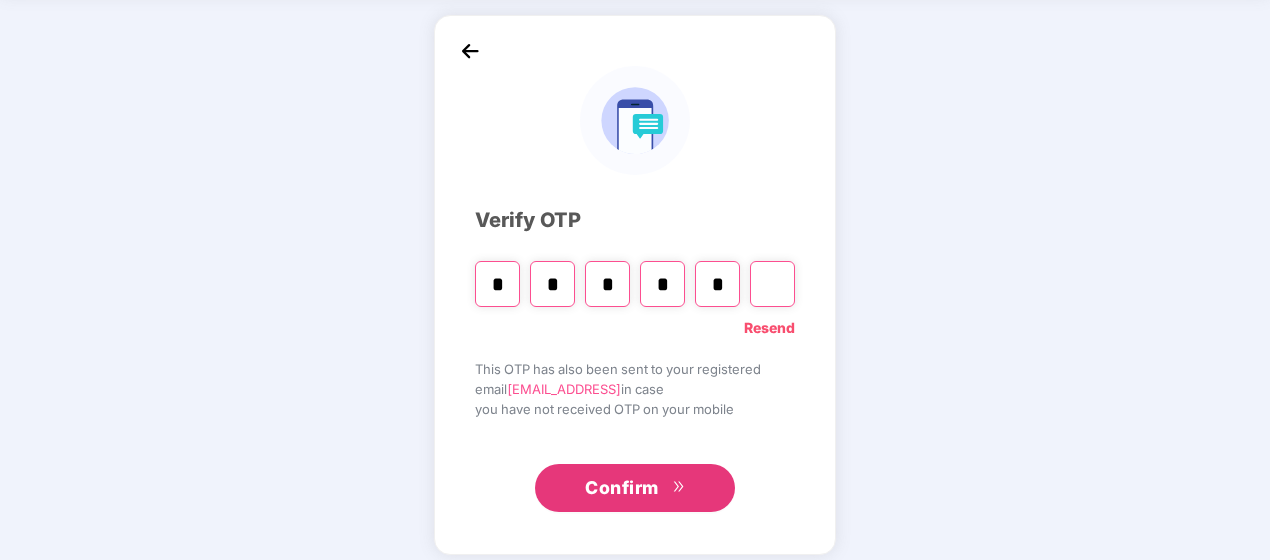 type on "*" 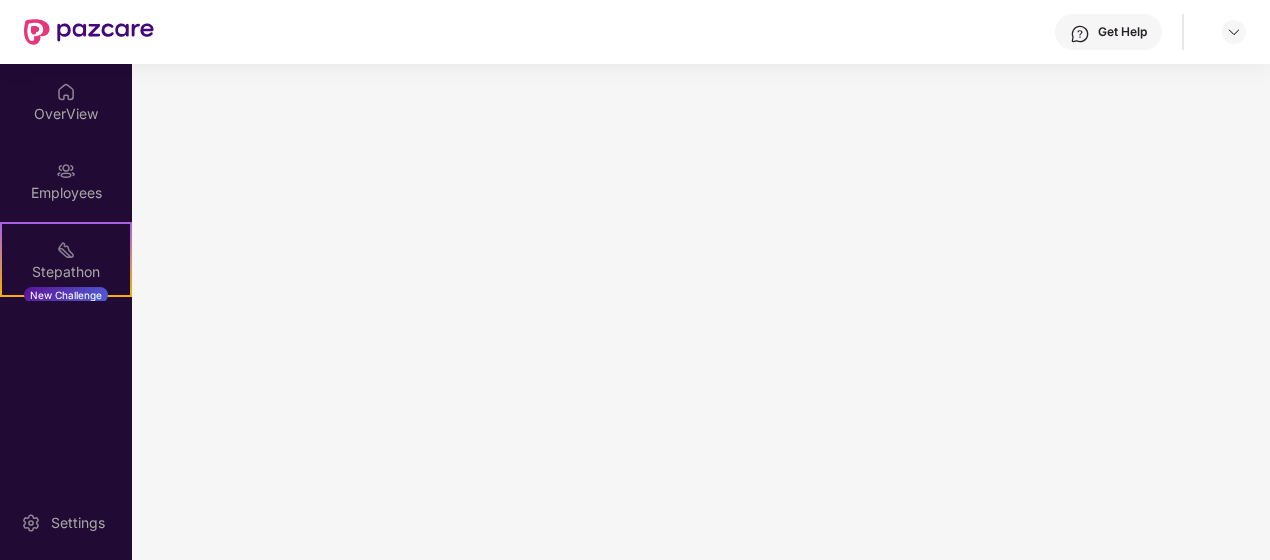 scroll, scrollTop: 0, scrollLeft: 0, axis: both 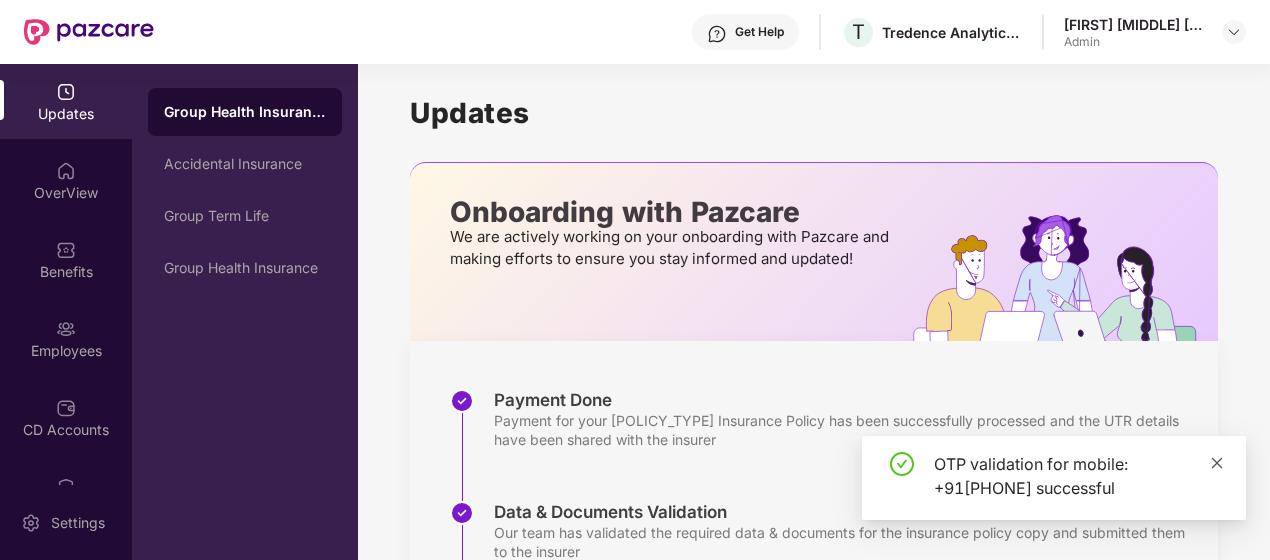 click at bounding box center [1217, 462] 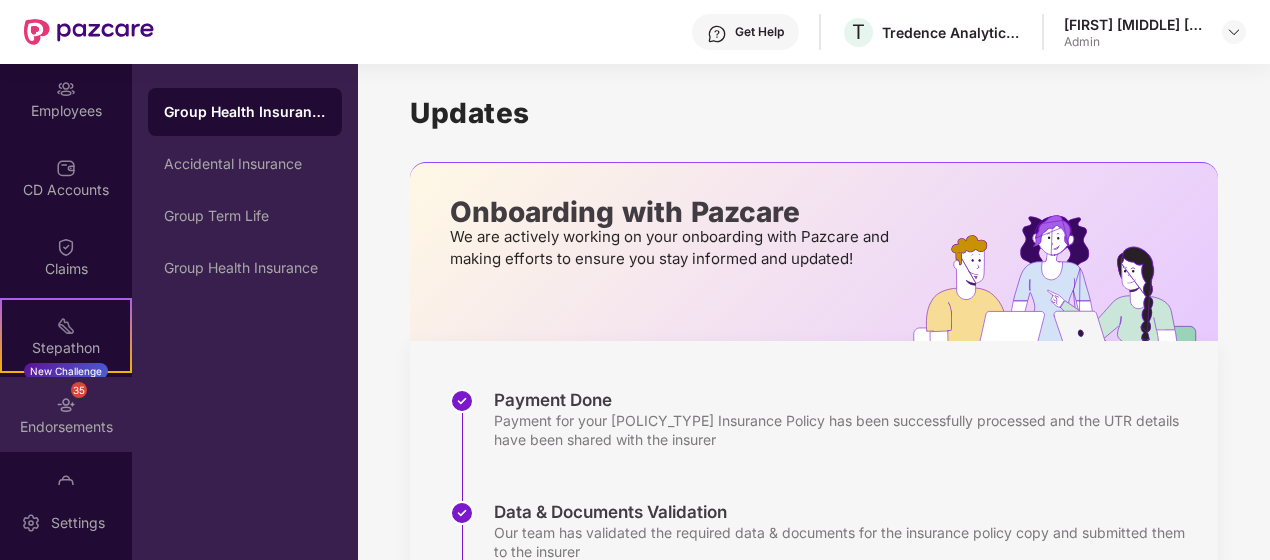 scroll, scrollTop: 290, scrollLeft: 0, axis: vertical 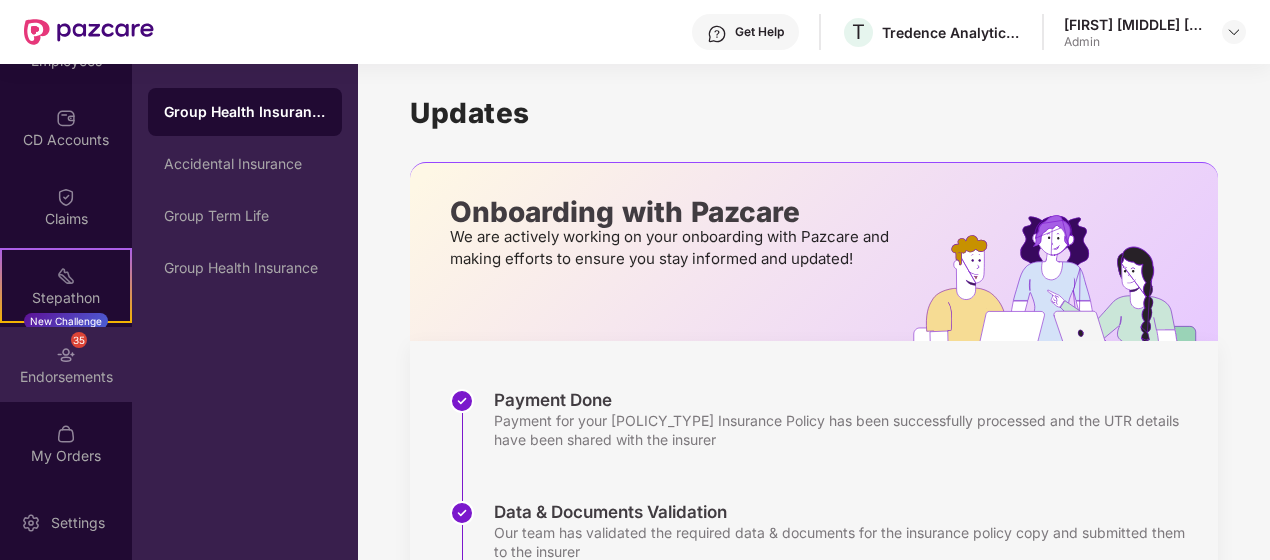 click on "35 Endorsements" at bounding box center [66, 364] 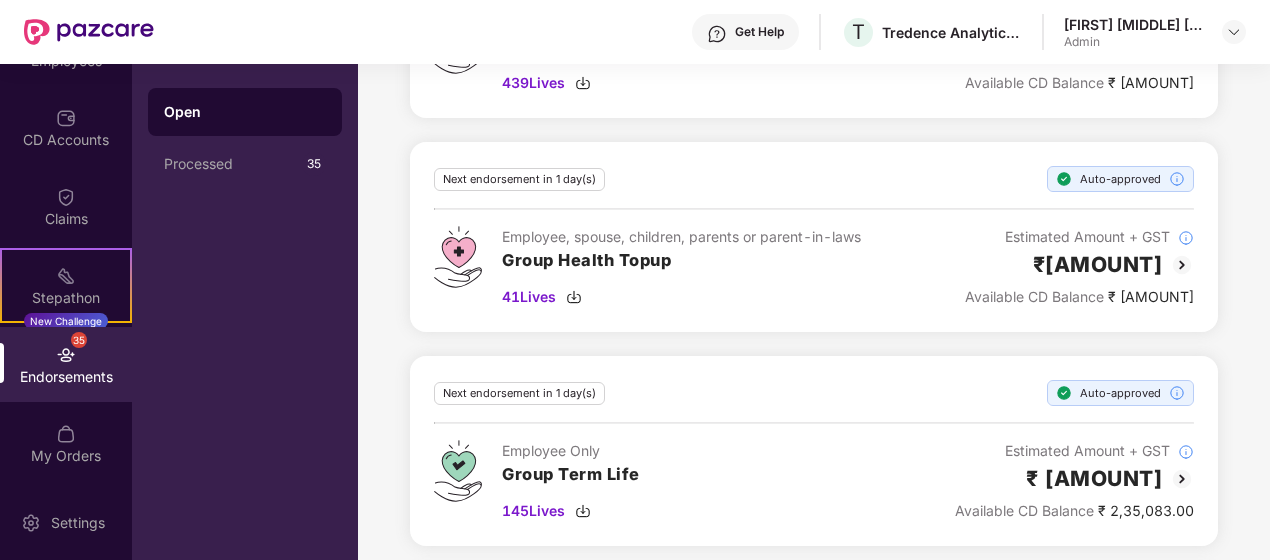 scroll, scrollTop: 638, scrollLeft: 0, axis: vertical 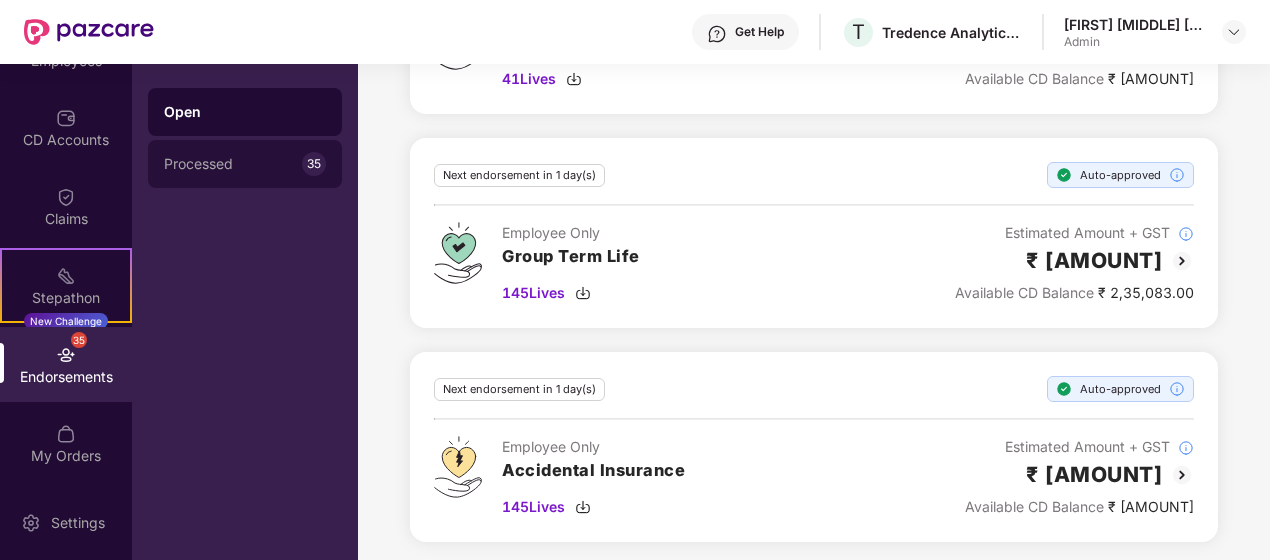 click on "Processed" at bounding box center [233, 164] 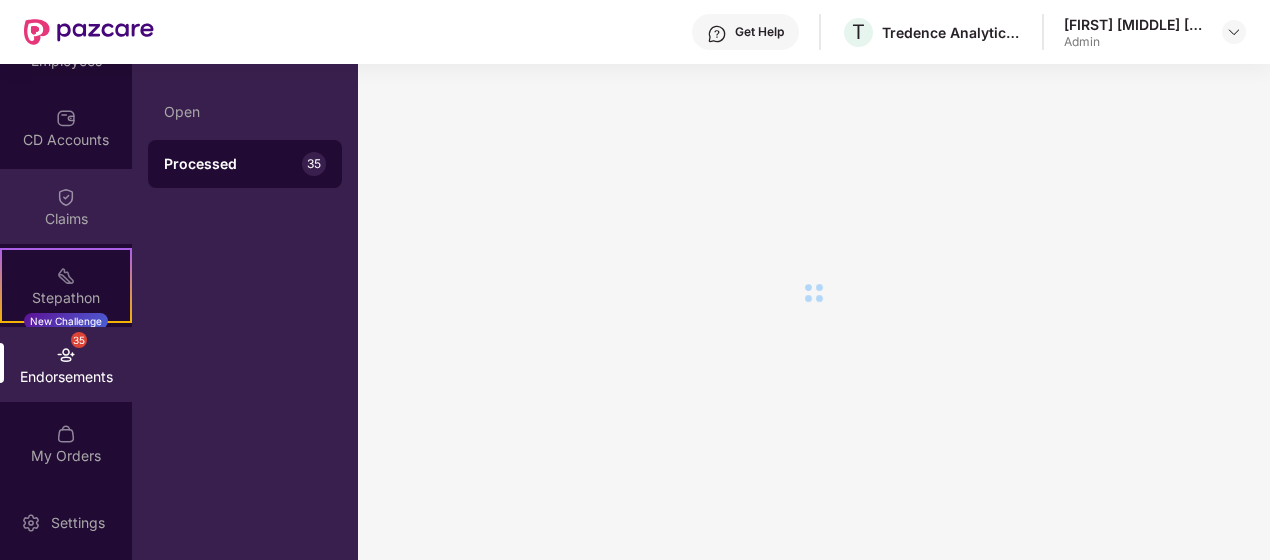 click on "Claims" at bounding box center (66, 219) 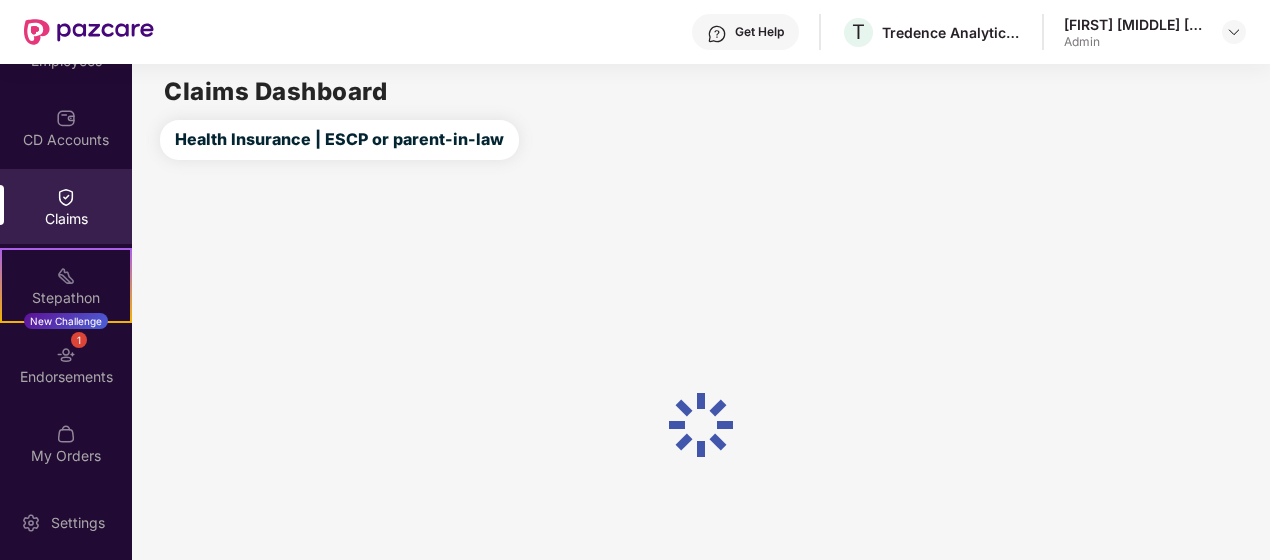 scroll, scrollTop: 0, scrollLeft: 0, axis: both 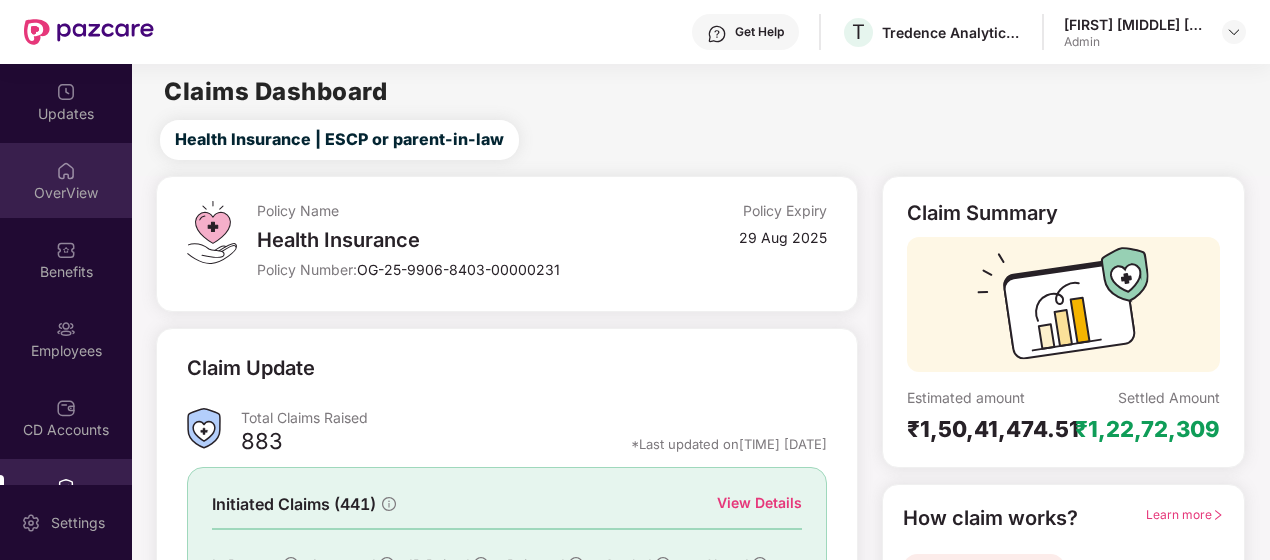 click on "OverView" at bounding box center (66, 180) 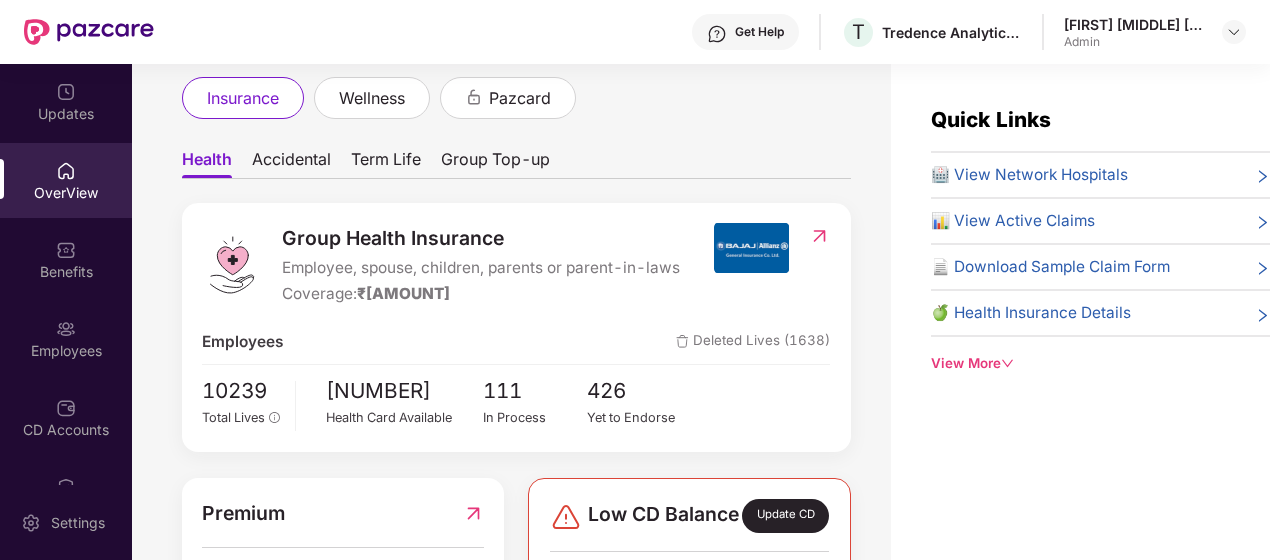 scroll, scrollTop: 195, scrollLeft: 0, axis: vertical 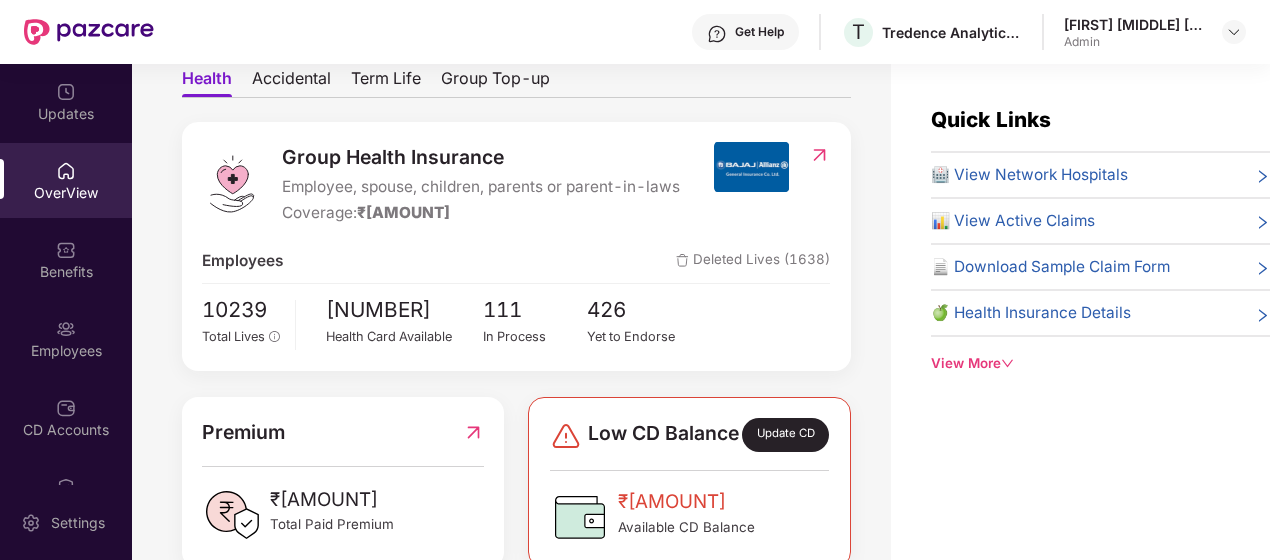 click on "View More" at bounding box center [1100, 363] 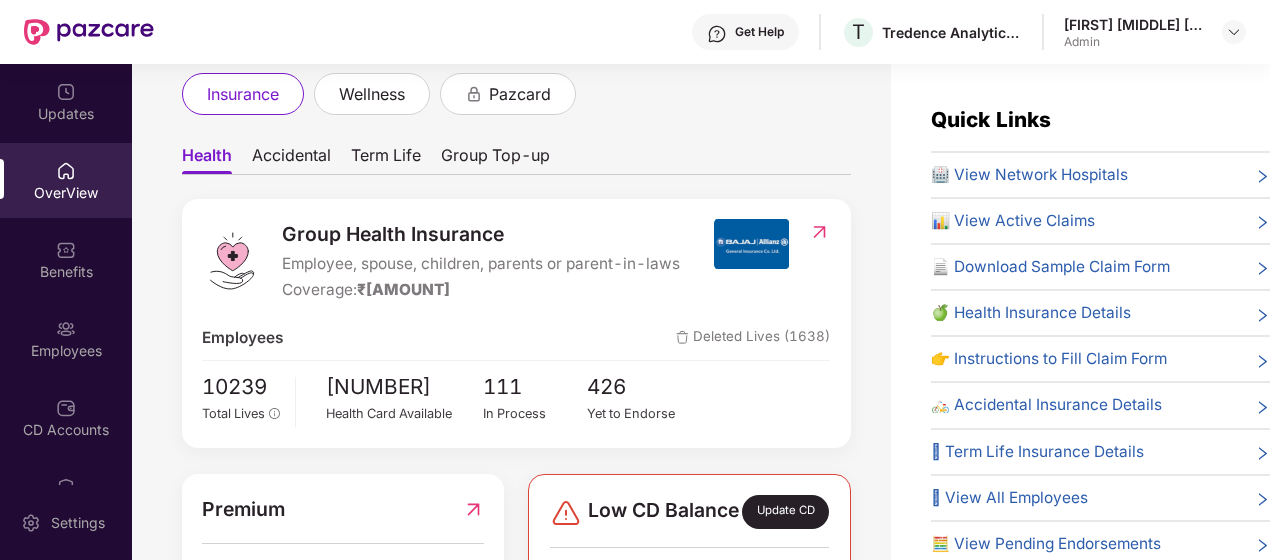 scroll, scrollTop: 106, scrollLeft: 0, axis: vertical 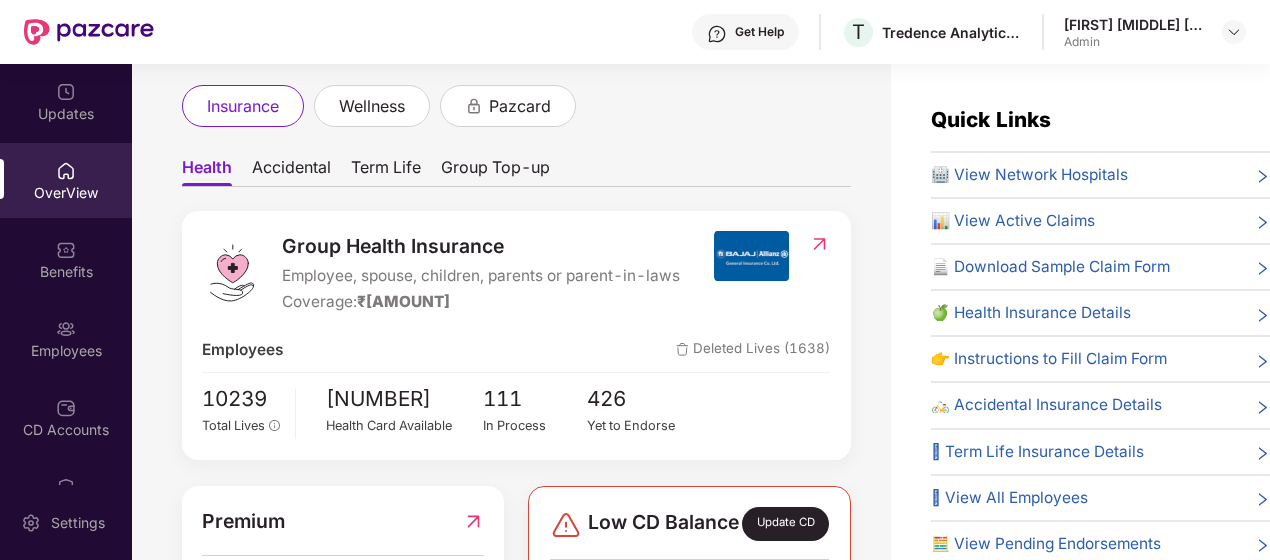 click on "Accidental" at bounding box center [291, 171] 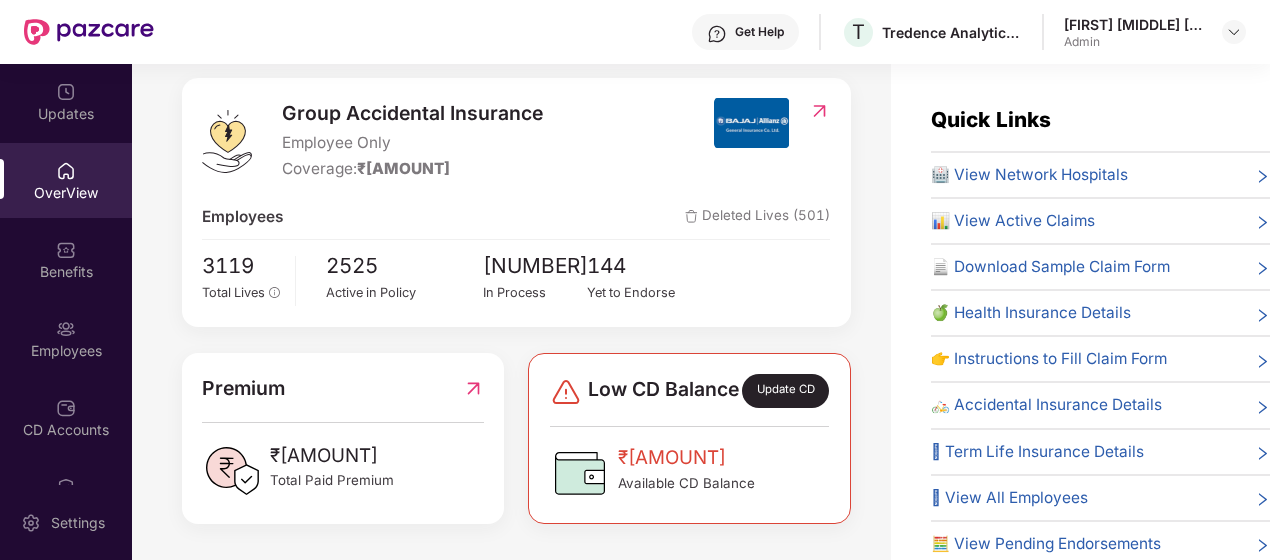 scroll, scrollTop: 254, scrollLeft: 0, axis: vertical 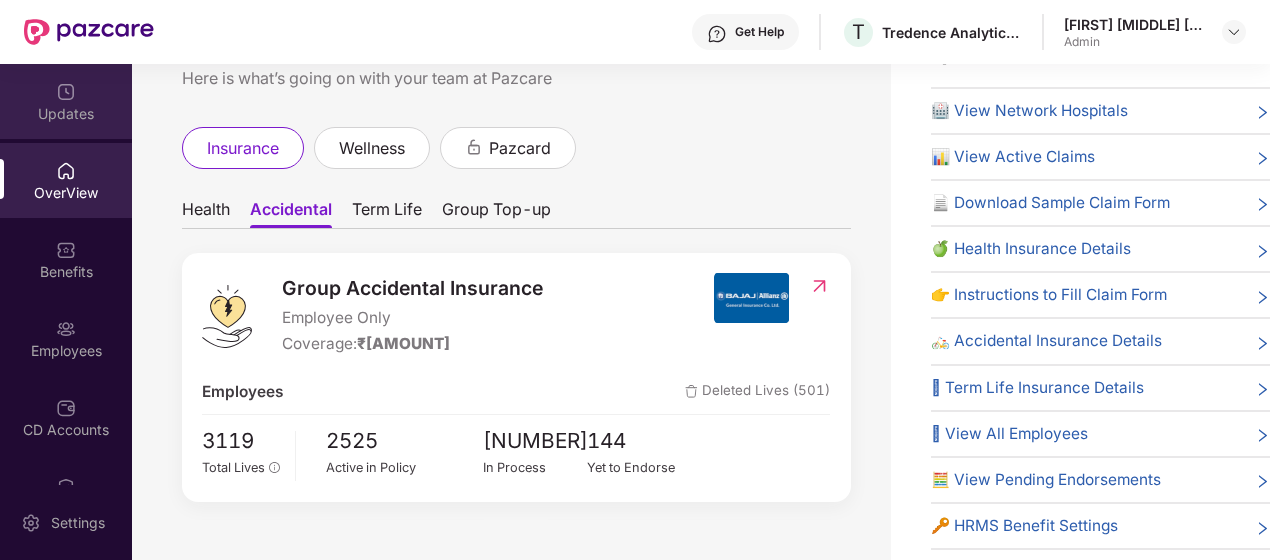 click on "Updates" at bounding box center [66, 114] 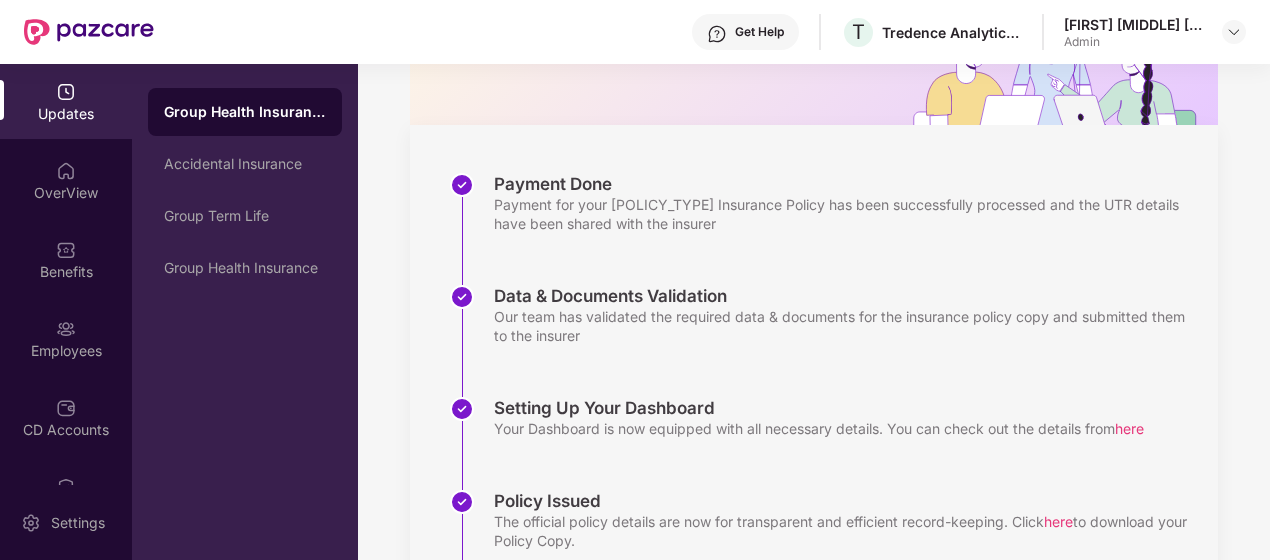 scroll, scrollTop: 0, scrollLeft: 0, axis: both 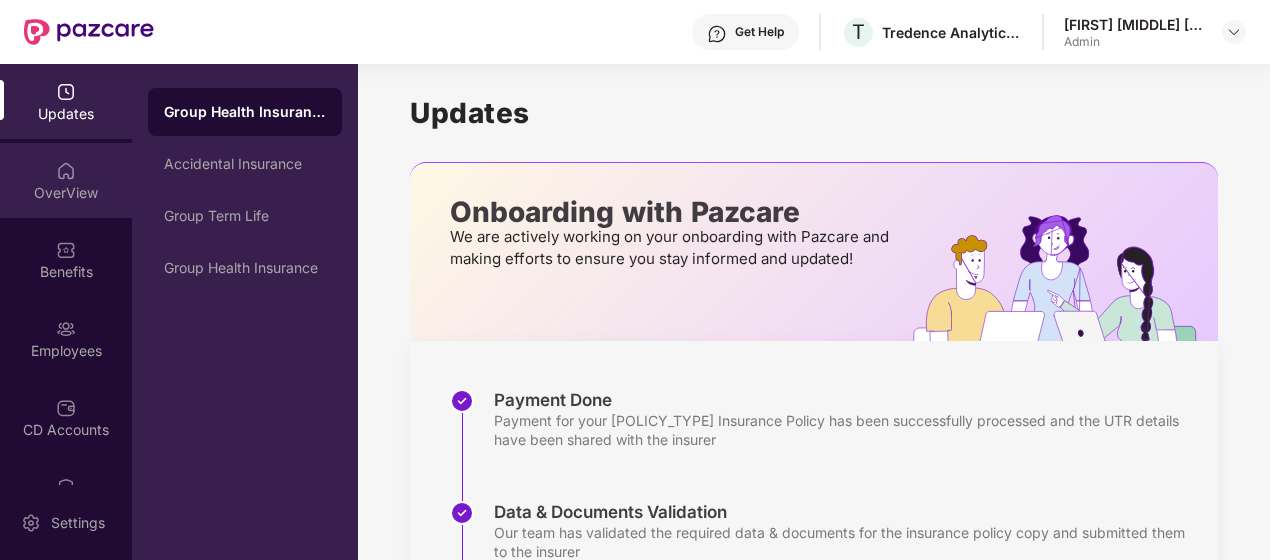 click at bounding box center [66, 171] 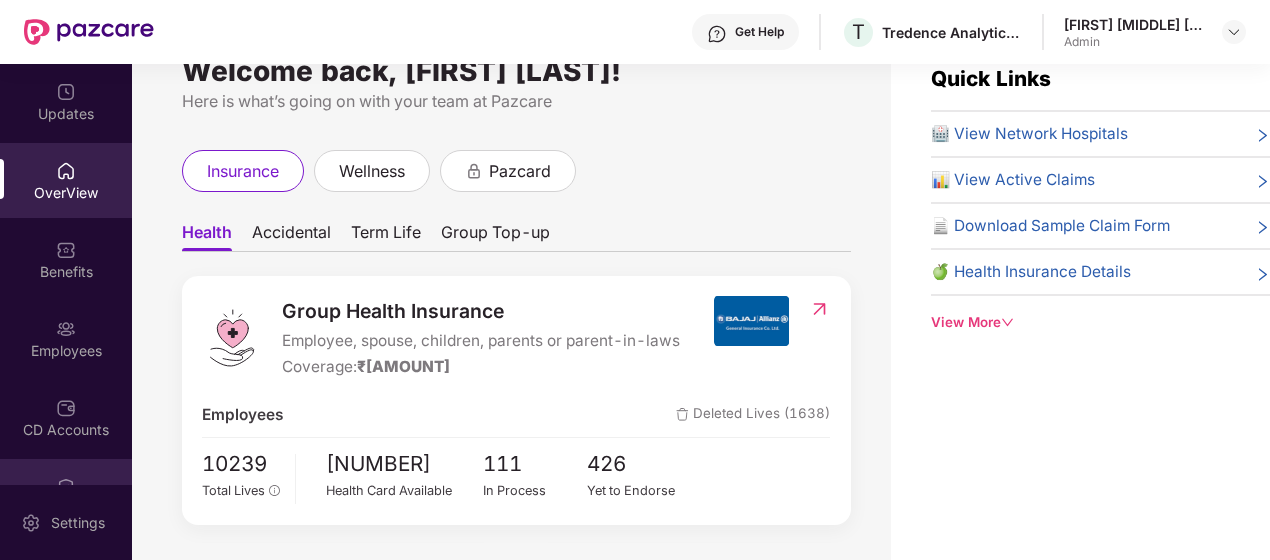 scroll, scrollTop: 64, scrollLeft: 0, axis: vertical 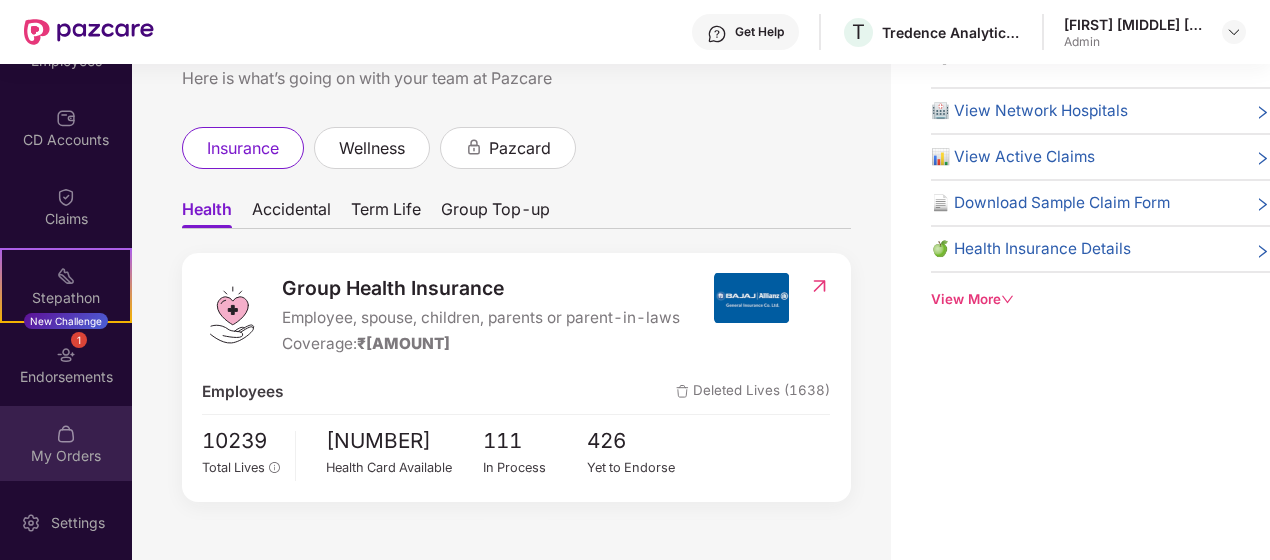 click on "My Orders" at bounding box center [66, 456] 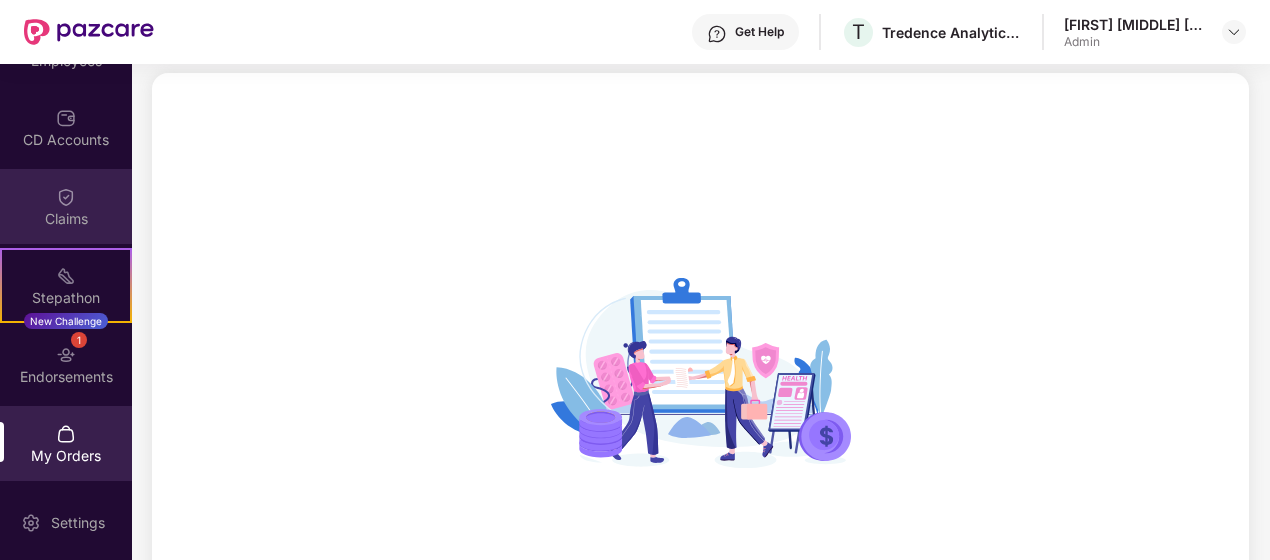 click on "Claims" at bounding box center [66, 219] 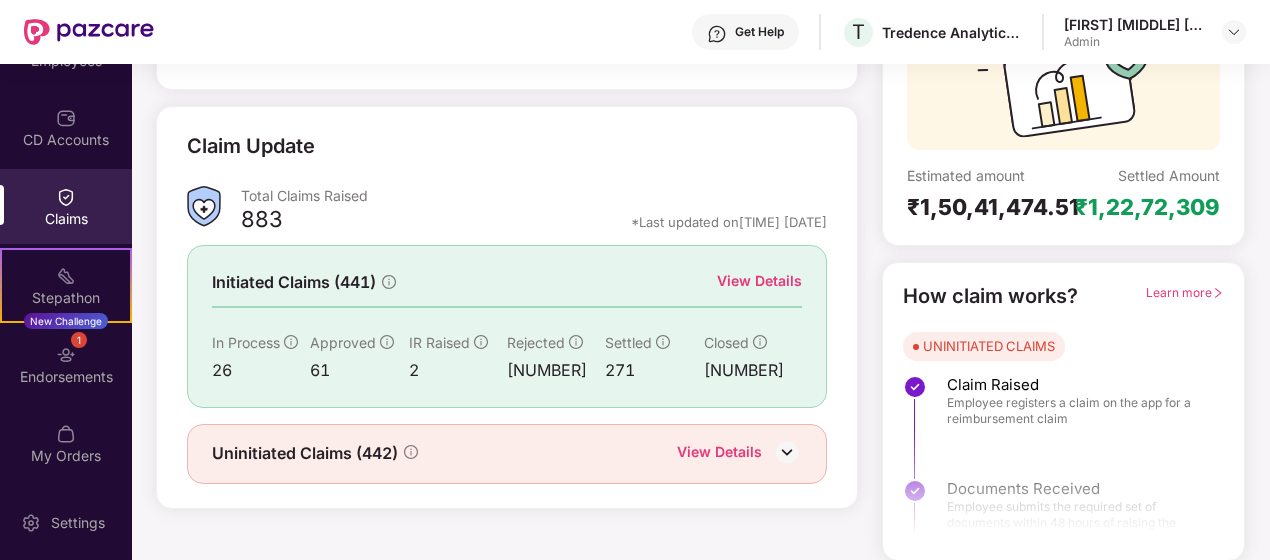 scroll, scrollTop: 0, scrollLeft: 0, axis: both 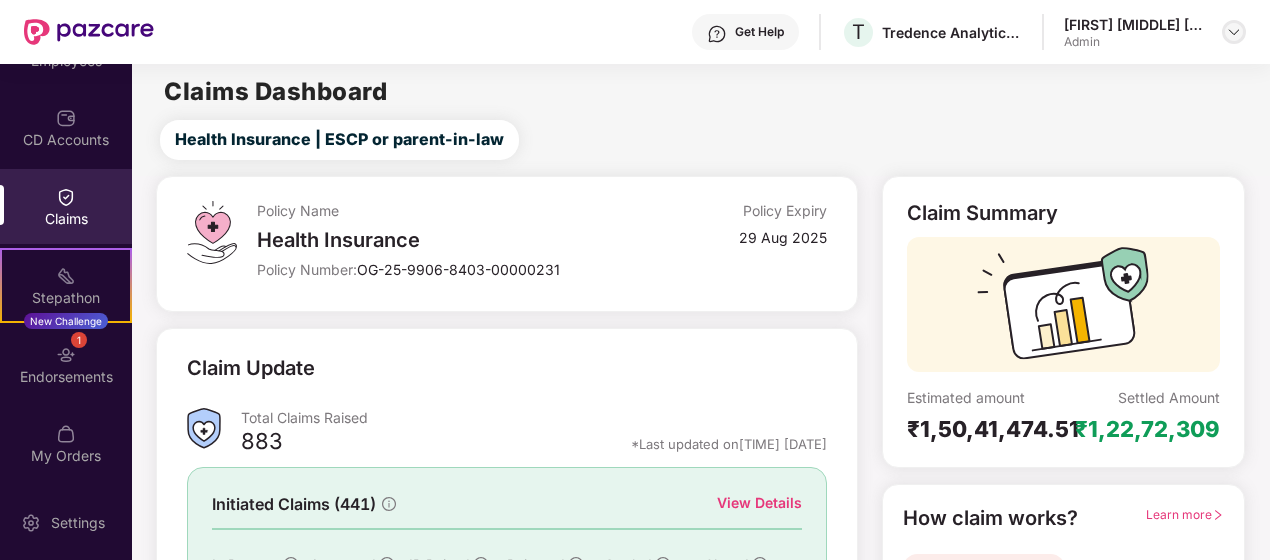 click at bounding box center (1234, 32) 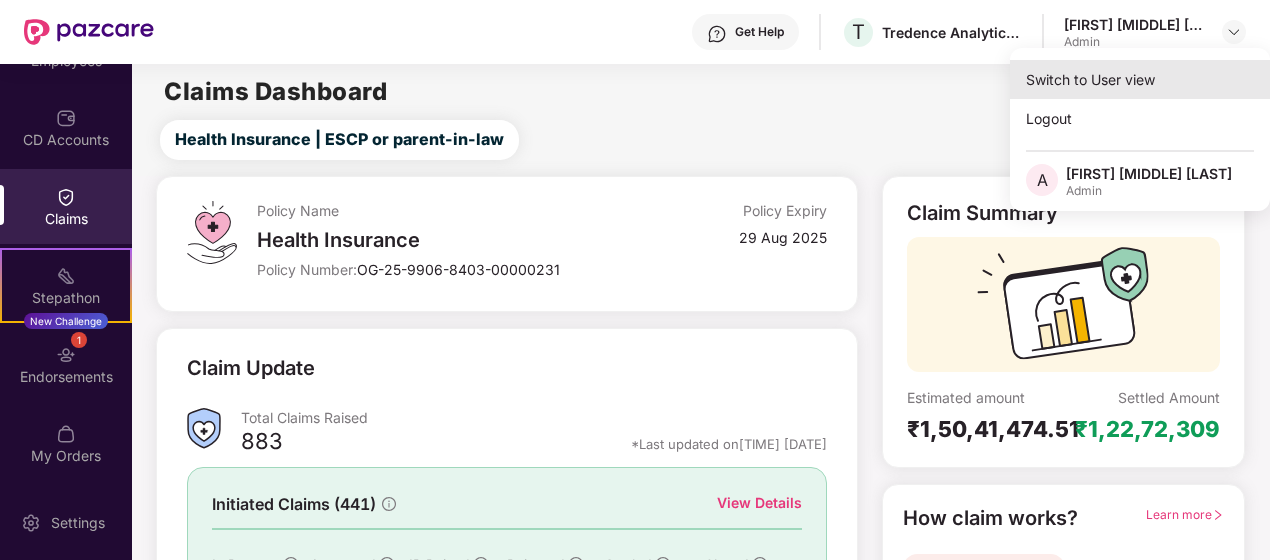 click on "Switch to User view" at bounding box center [1140, 79] 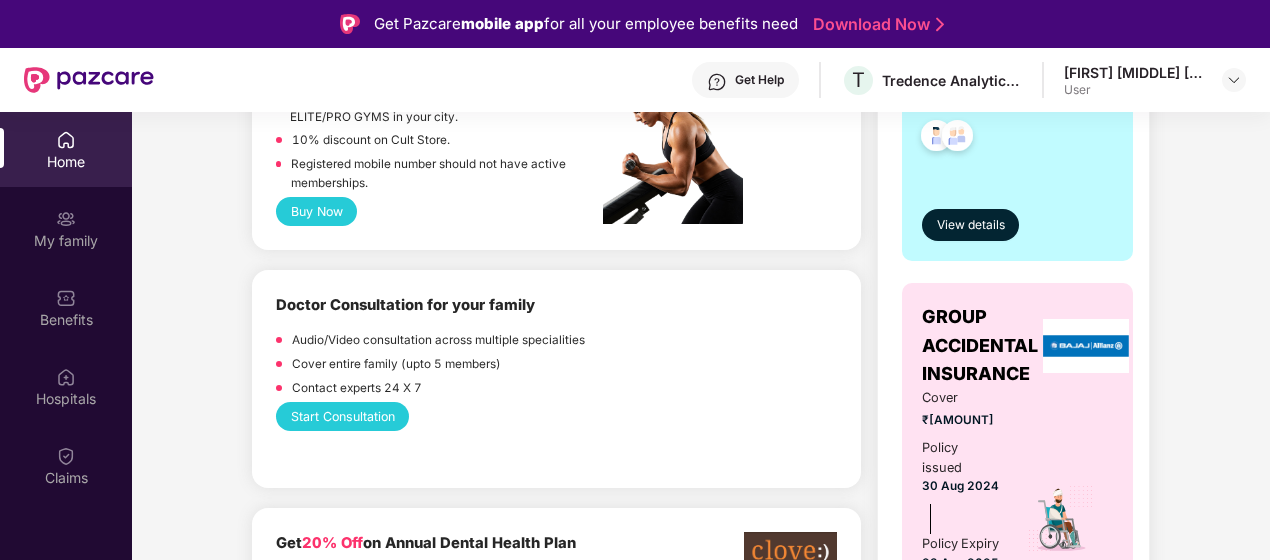 scroll, scrollTop: 871, scrollLeft: 0, axis: vertical 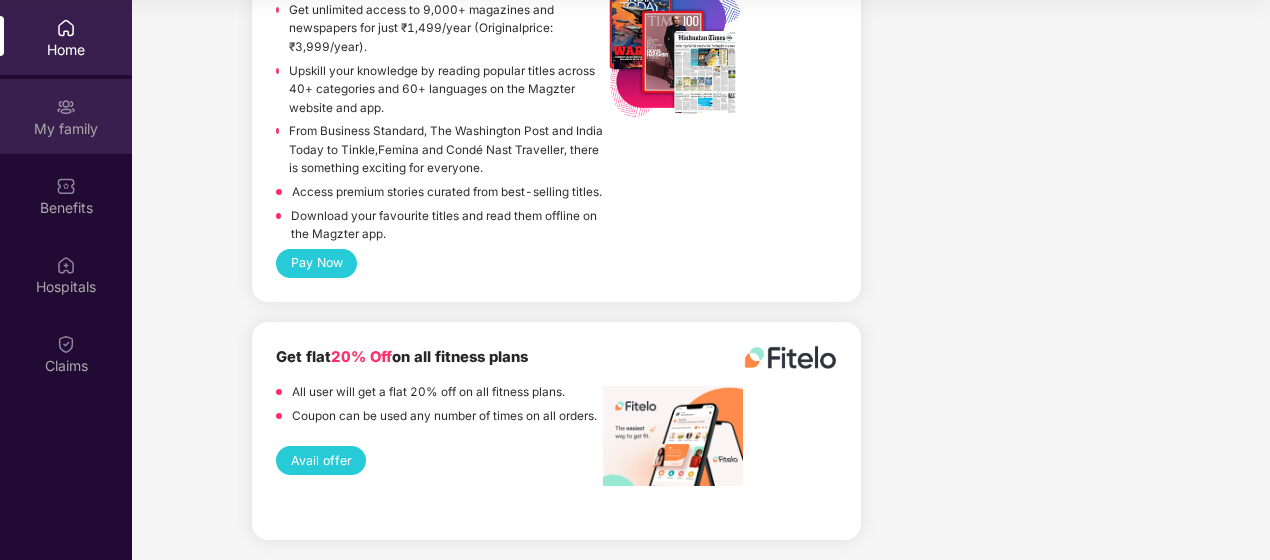 click on "My family" at bounding box center (66, 128) 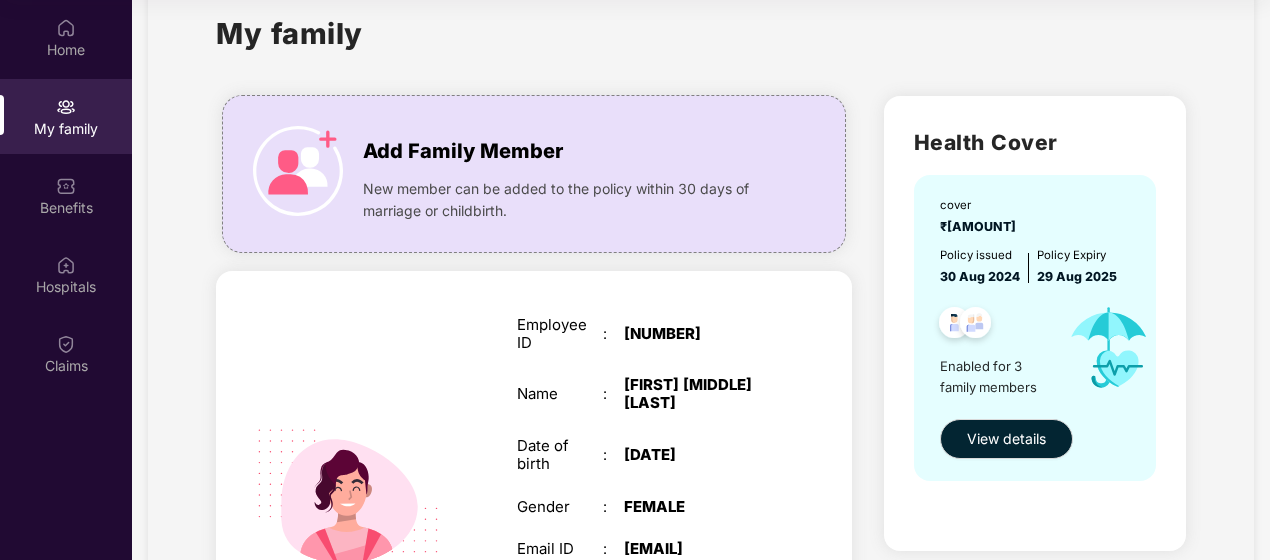 scroll, scrollTop: 33, scrollLeft: 0, axis: vertical 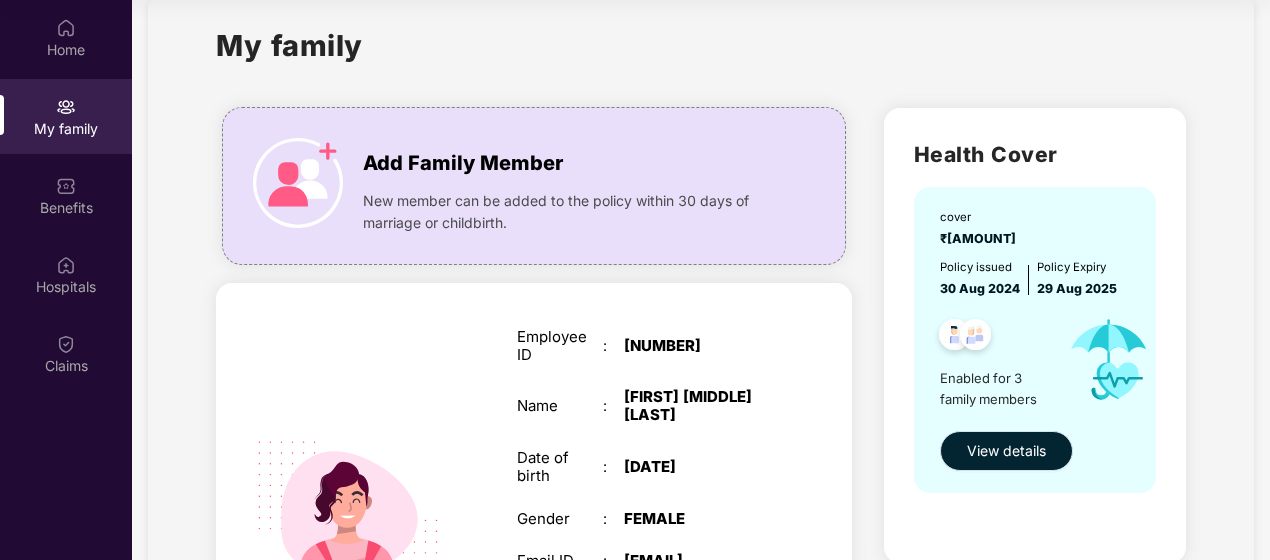 click on "View details" at bounding box center (1006, 451) 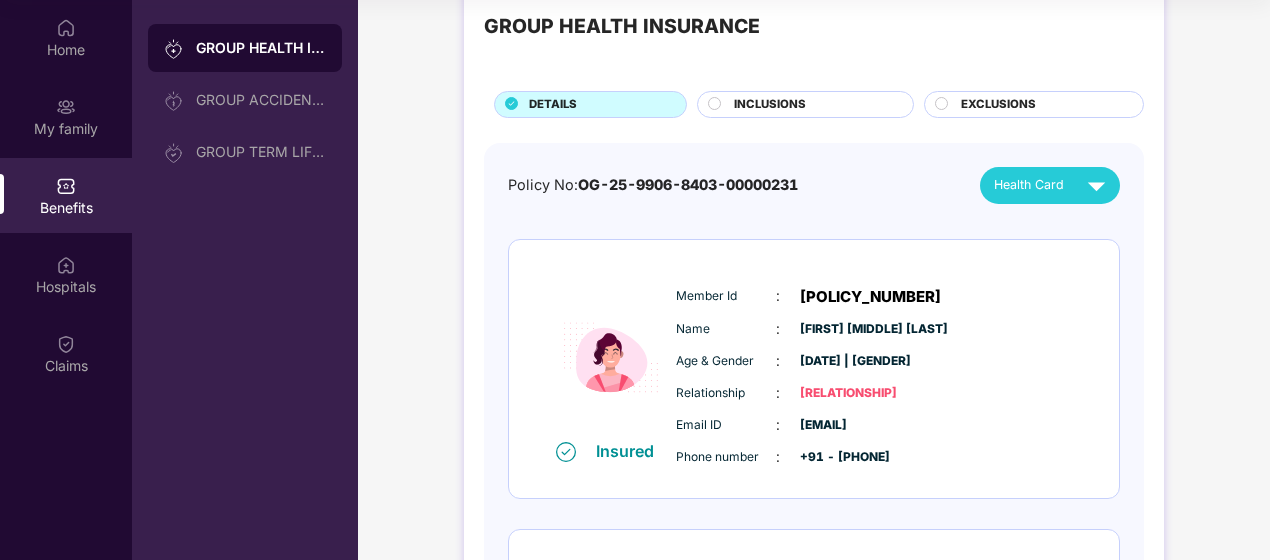 scroll, scrollTop: 55, scrollLeft: 0, axis: vertical 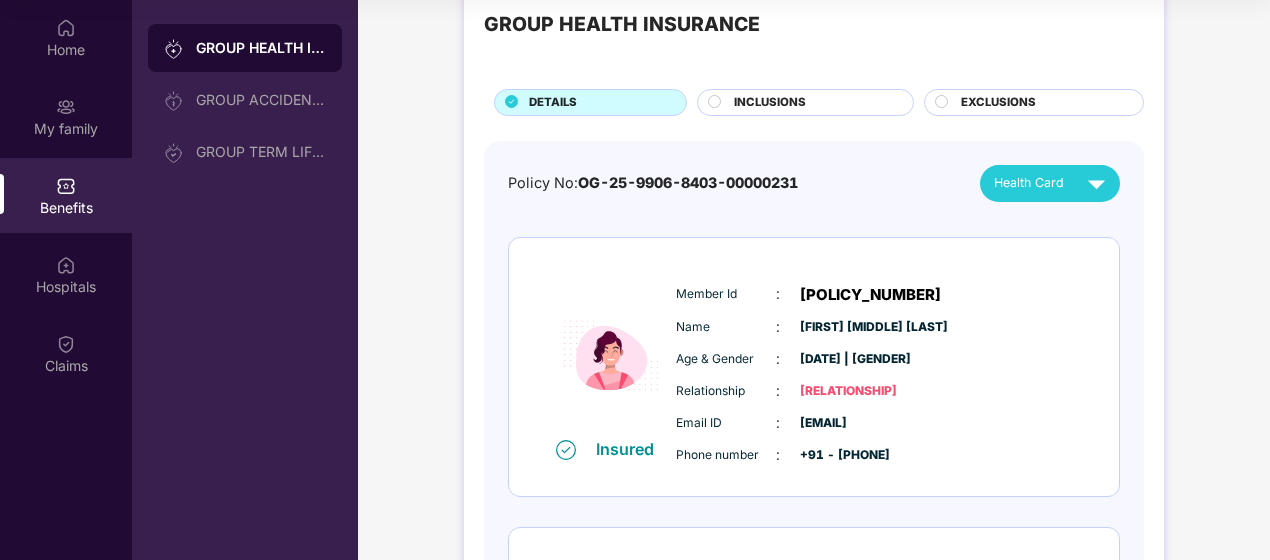 click on "INCLUSIONS" at bounding box center (770, 103) 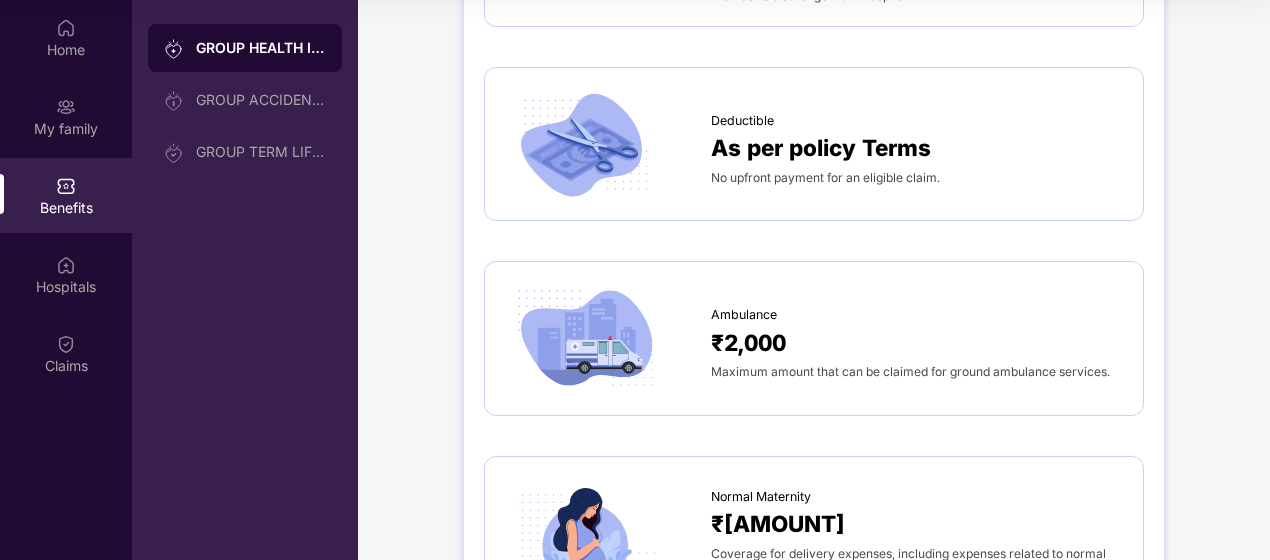scroll, scrollTop: 1443, scrollLeft: 0, axis: vertical 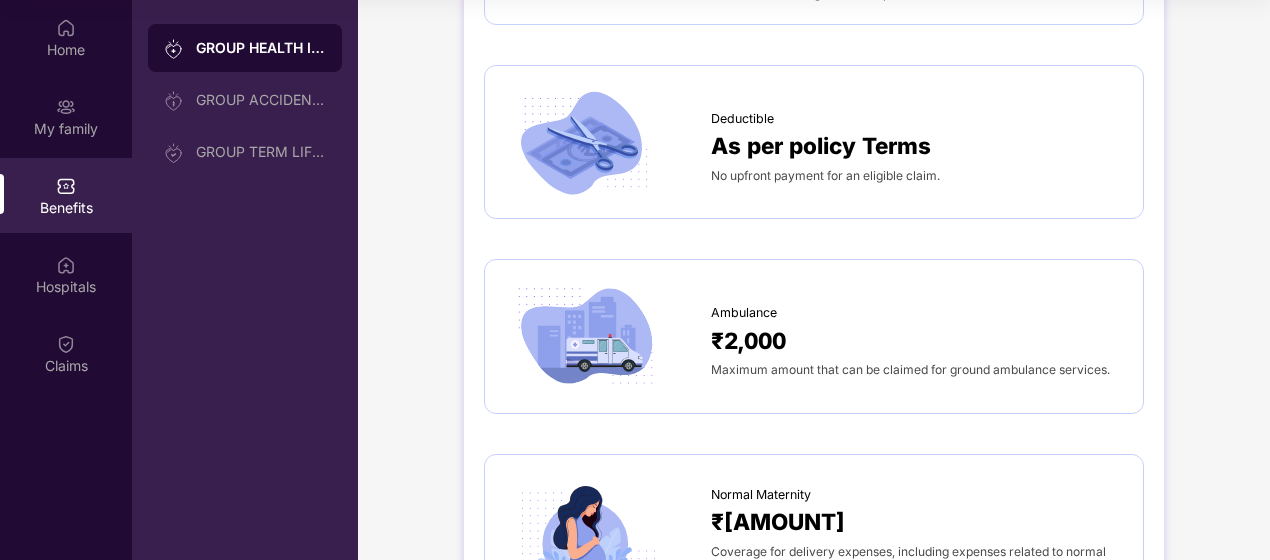 click on "₹2,000" at bounding box center [748, 340] 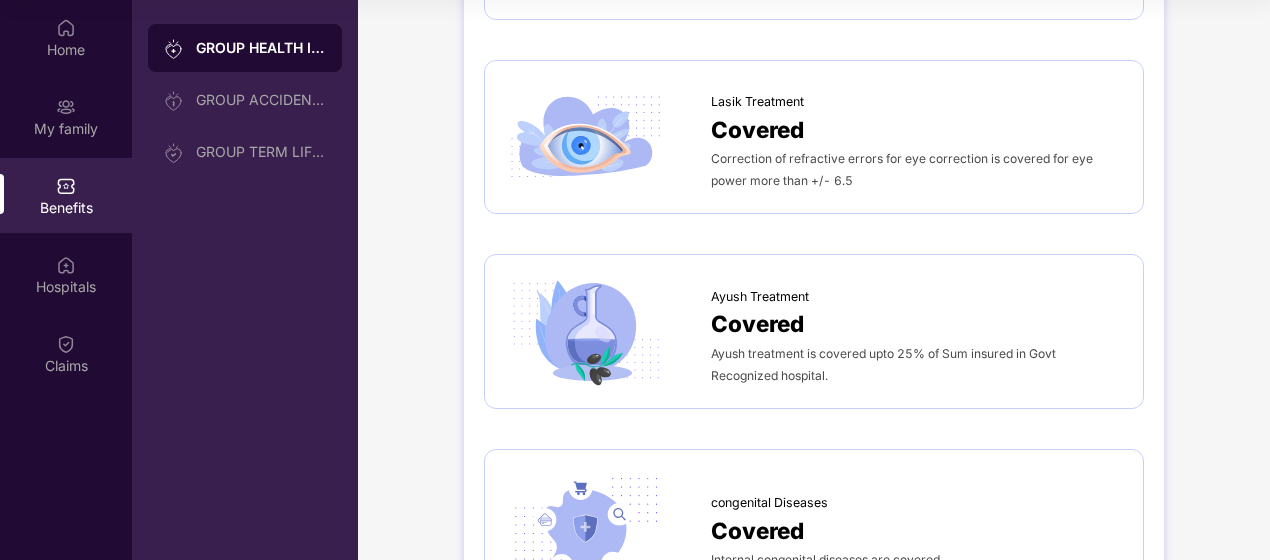 scroll, scrollTop: 2962, scrollLeft: 0, axis: vertical 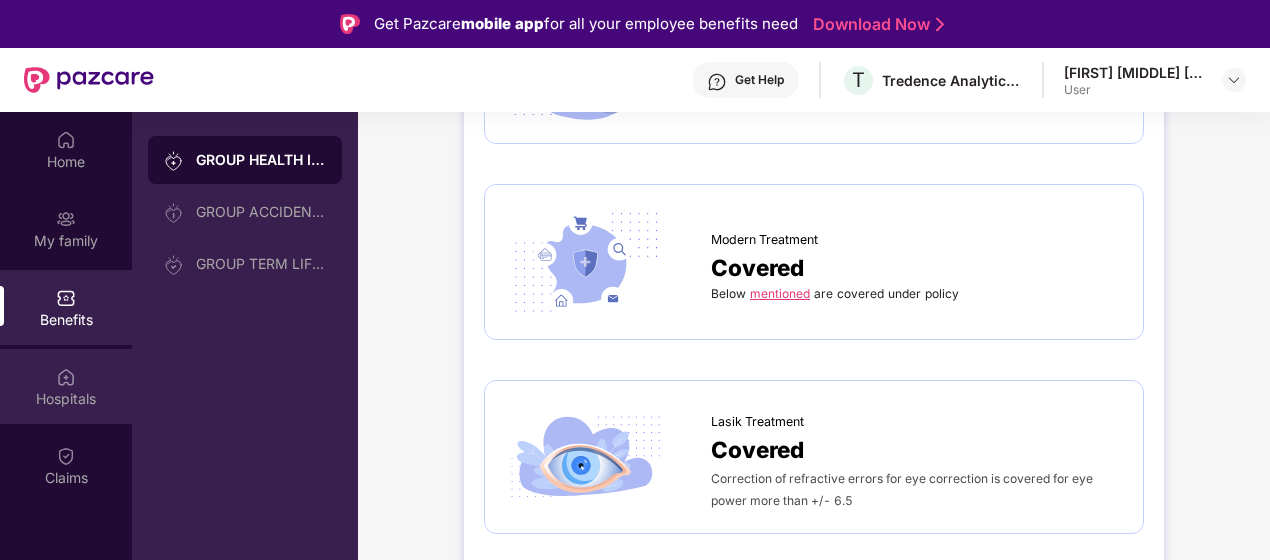 click on "Hospitals" at bounding box center [66, 386] 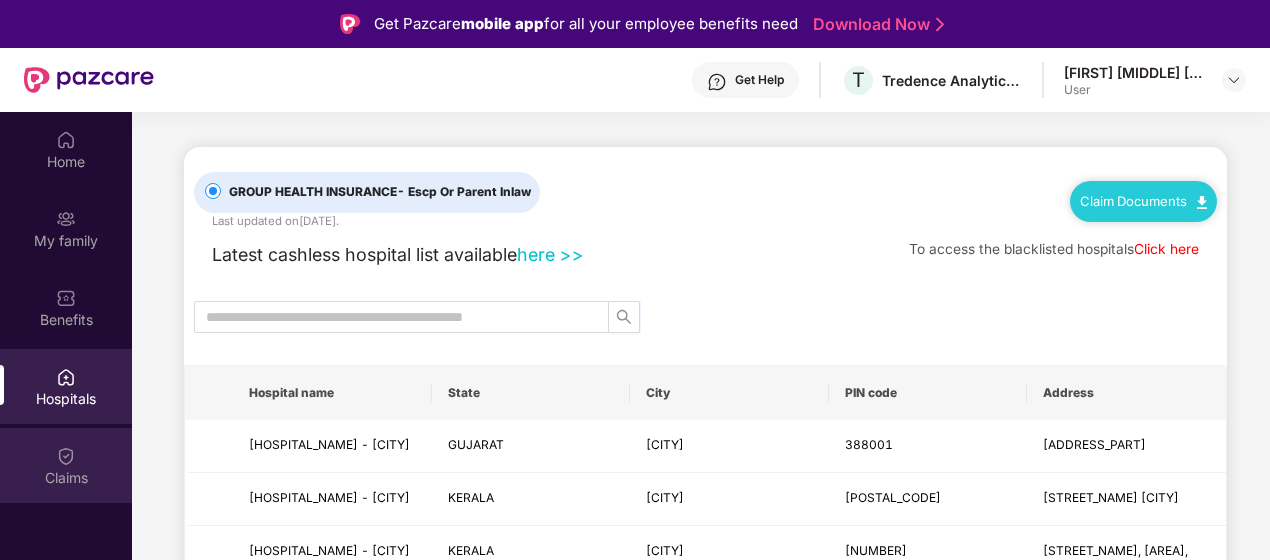 click on "Claims" at bounding box center (66, 465) 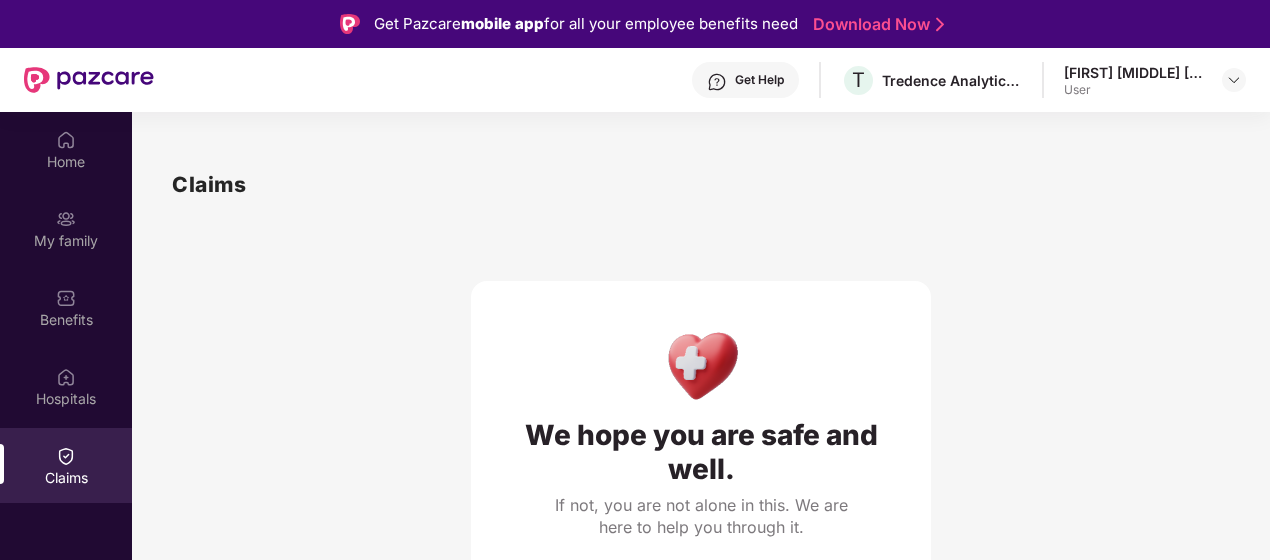 scroll, scrollTop: 11, scrollLeft: 0, axis: vertical 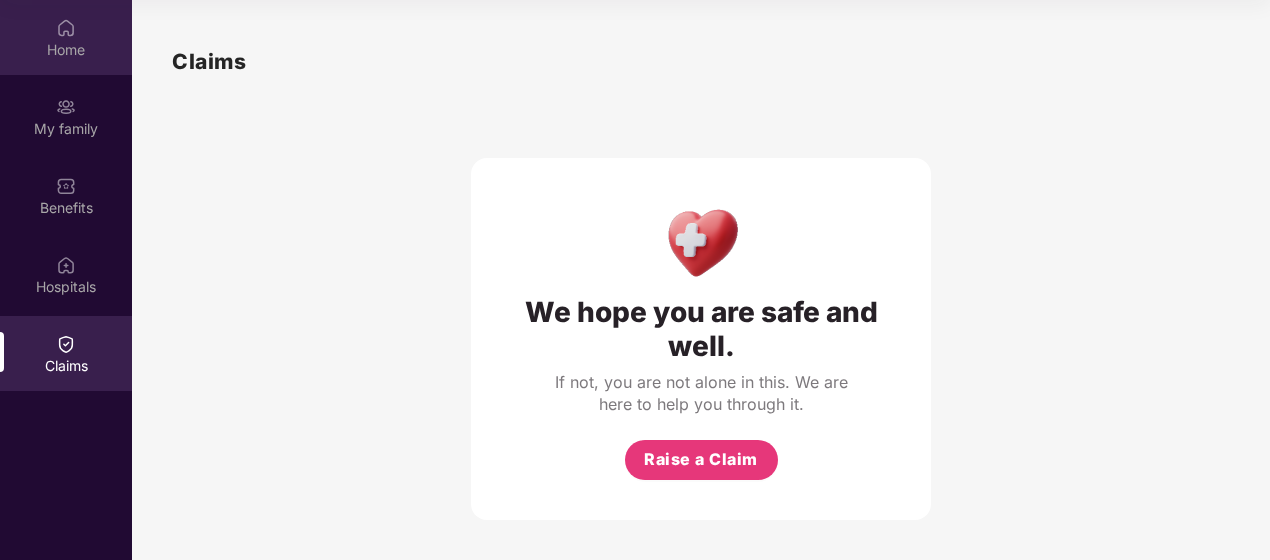 click on "Home" at bounding box center (66, 50) 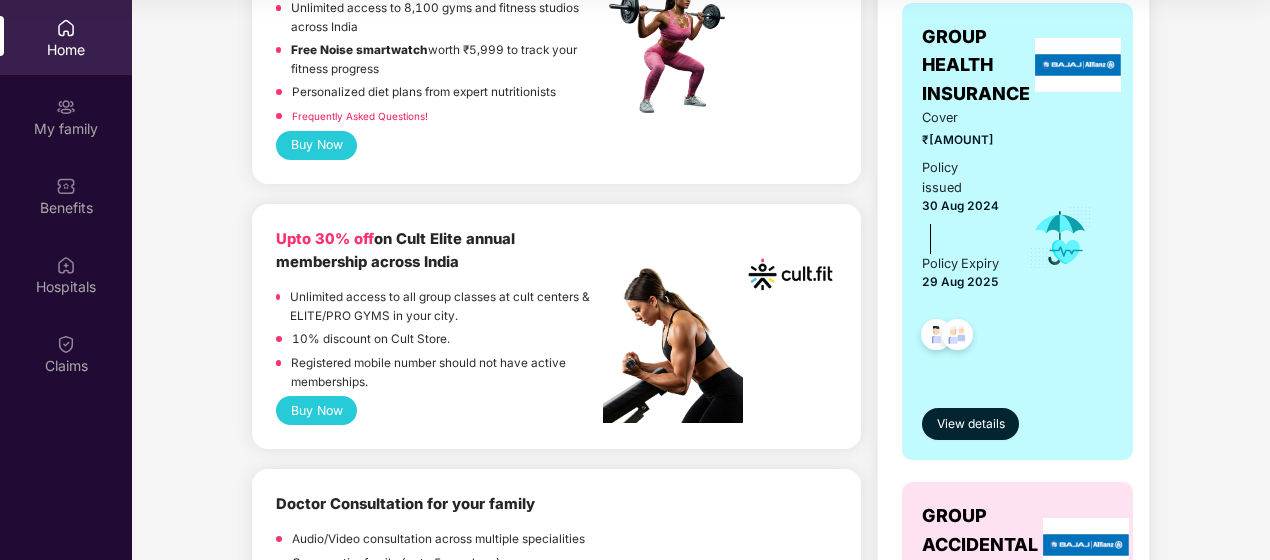 scroll, scrollTop: 338, scrollLeft: 0, axis: vertical 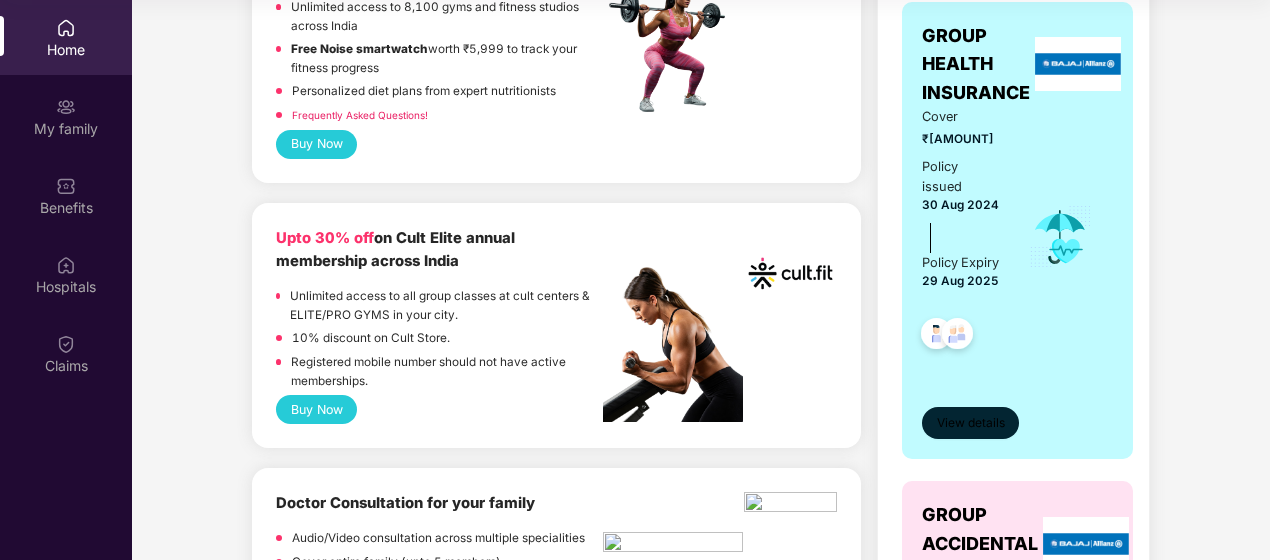 click on "View details" at bounding box center (971, 423) 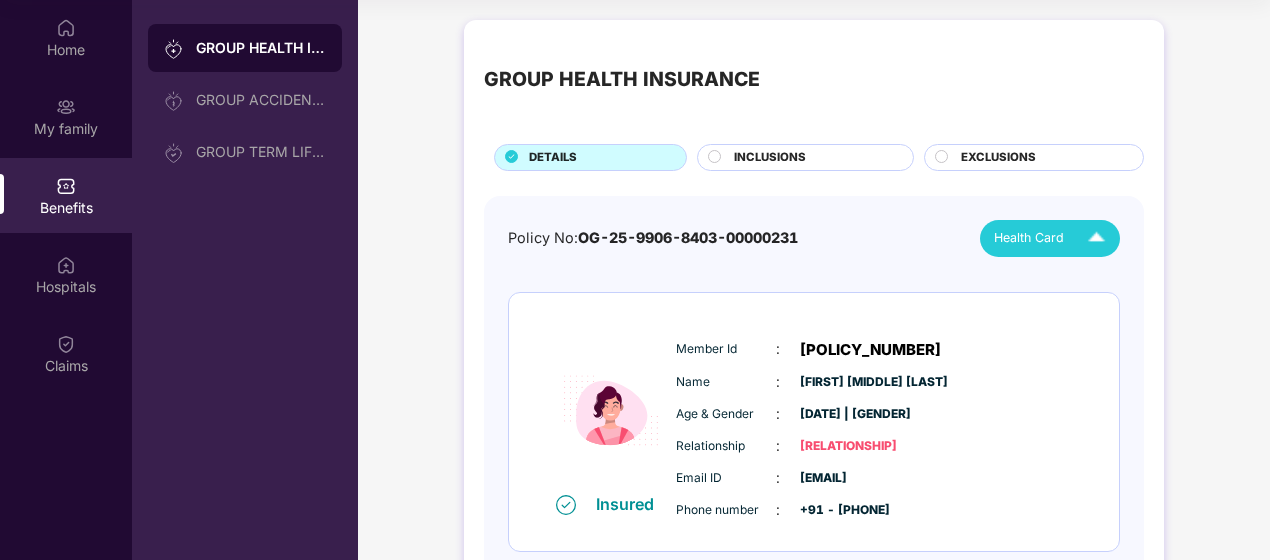 click on "Health Card" at bounding box center [1029, 238] 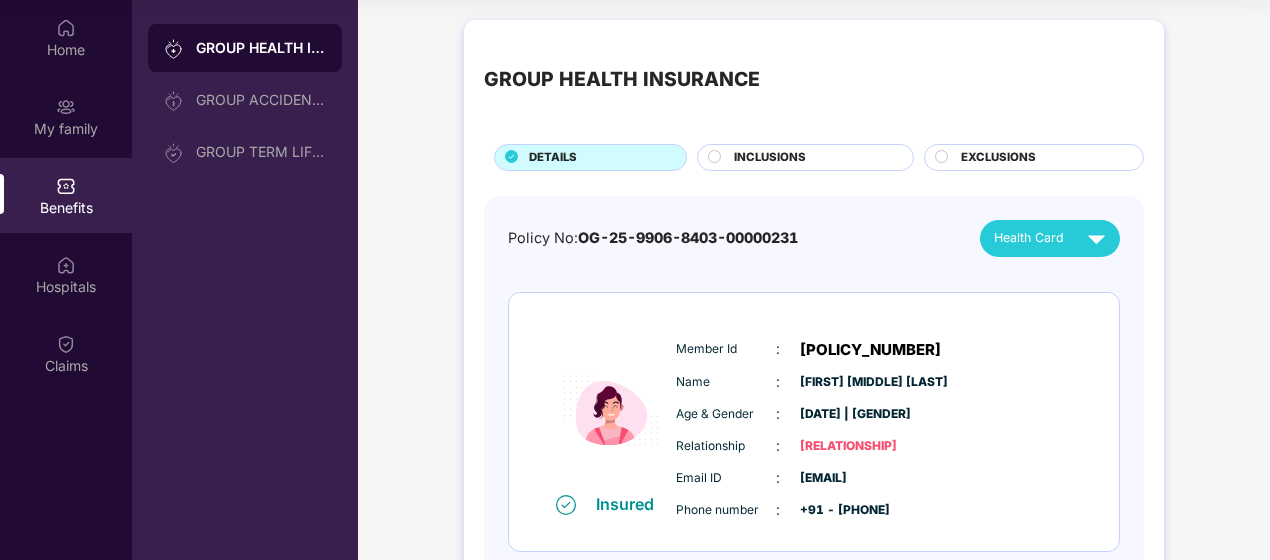 click on "EXCLUSIONS" at bounding box center [998, 158] 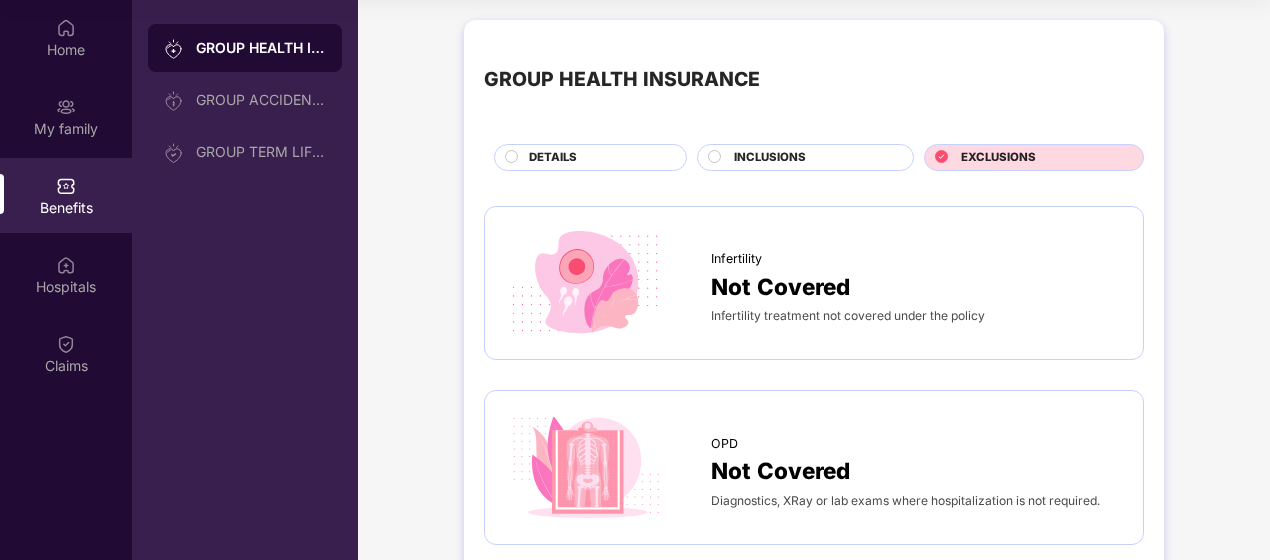 scroll, scrollTop: 0, scrollLeft: 0, axis: both 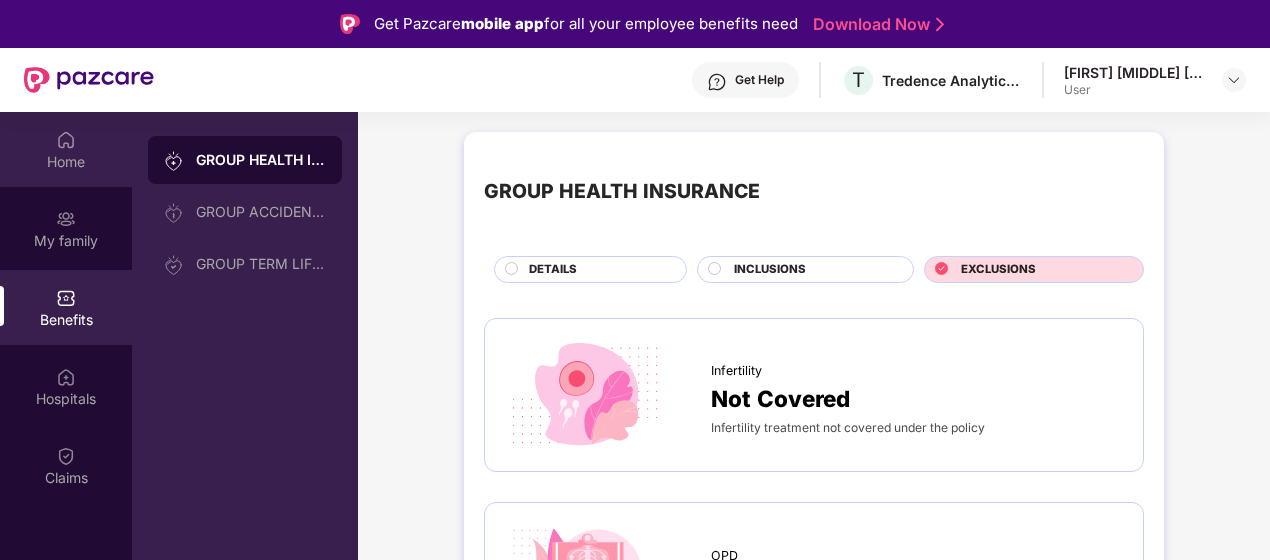 click on "Home" at bounding box center (66, 162) 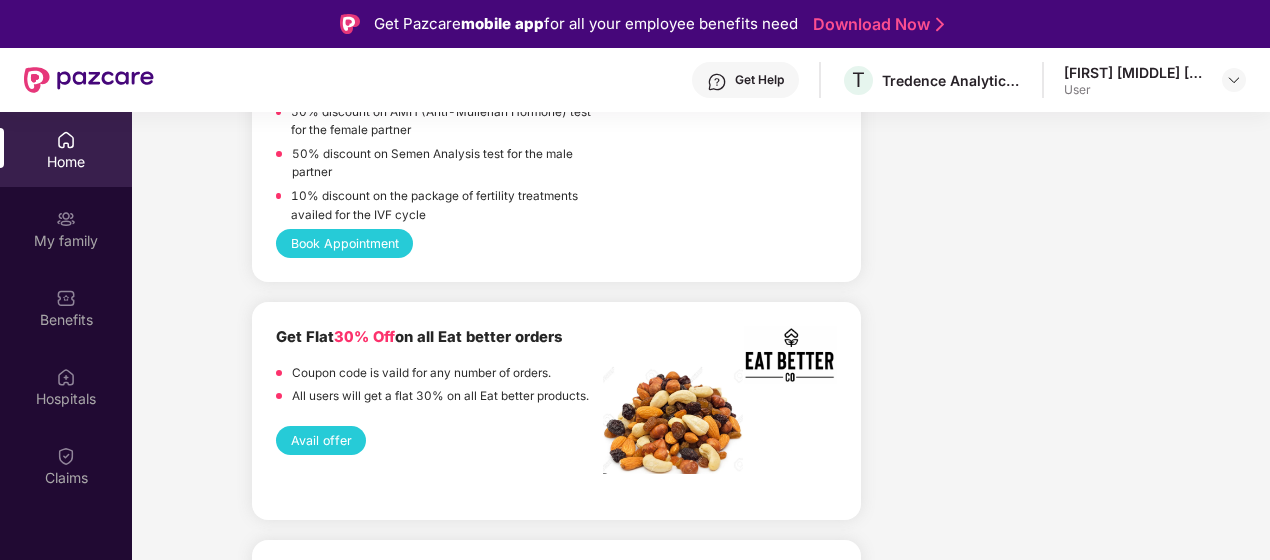 scroll, scrollTop: 3147, scrollLeft: 0, axis: vertical 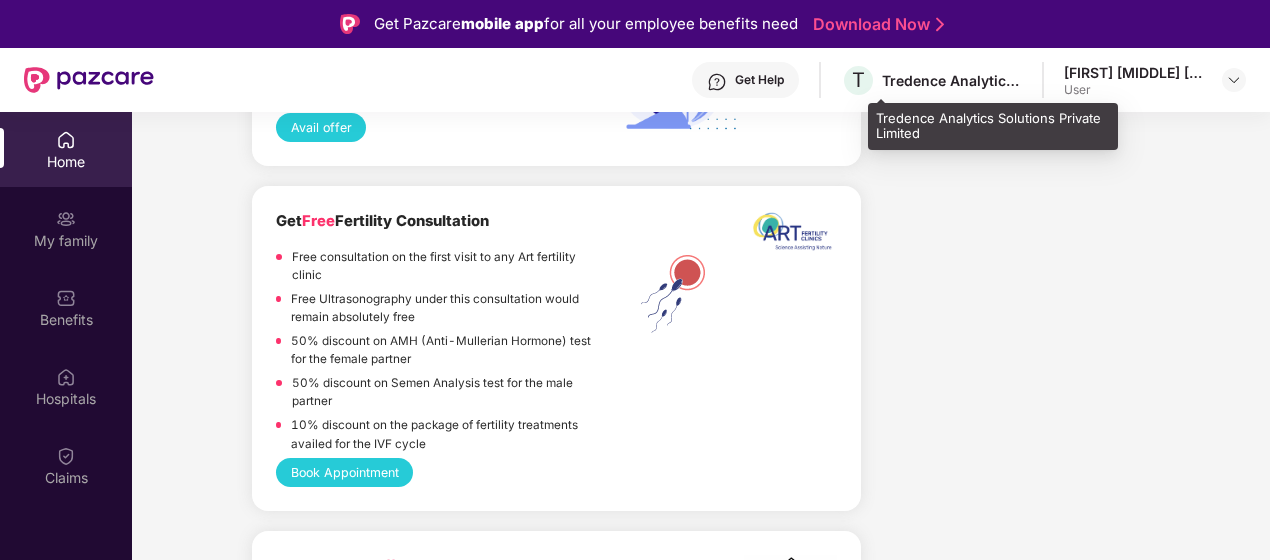 click on "Tredence Analytics Solutions Private Limited" at bounding box center [952, 80] 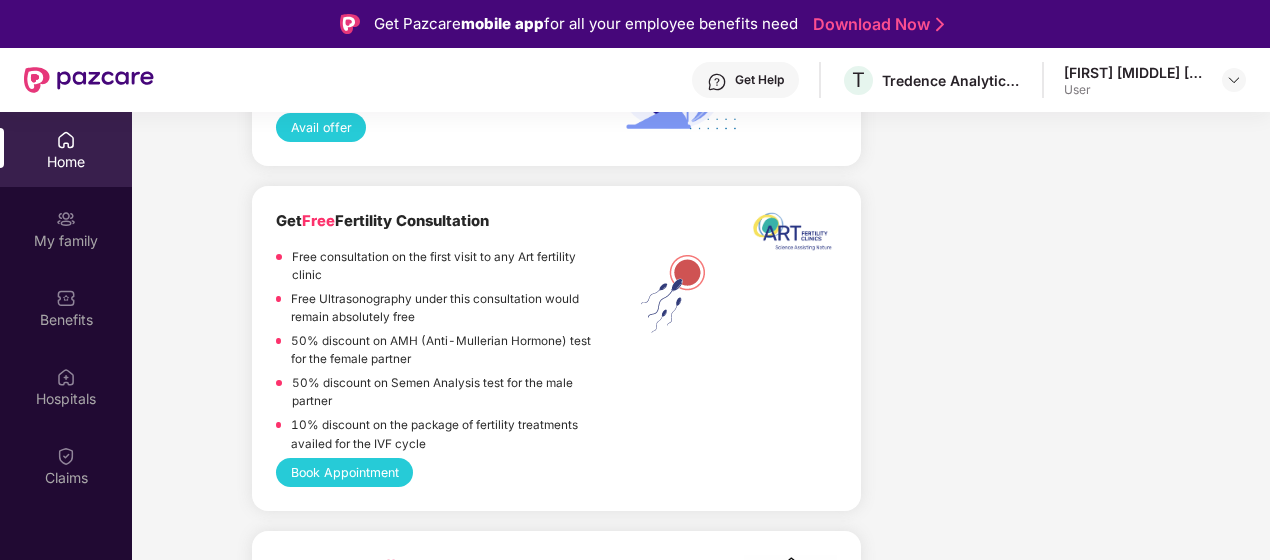 click on "Get Help" at bounding box center [759, 80] 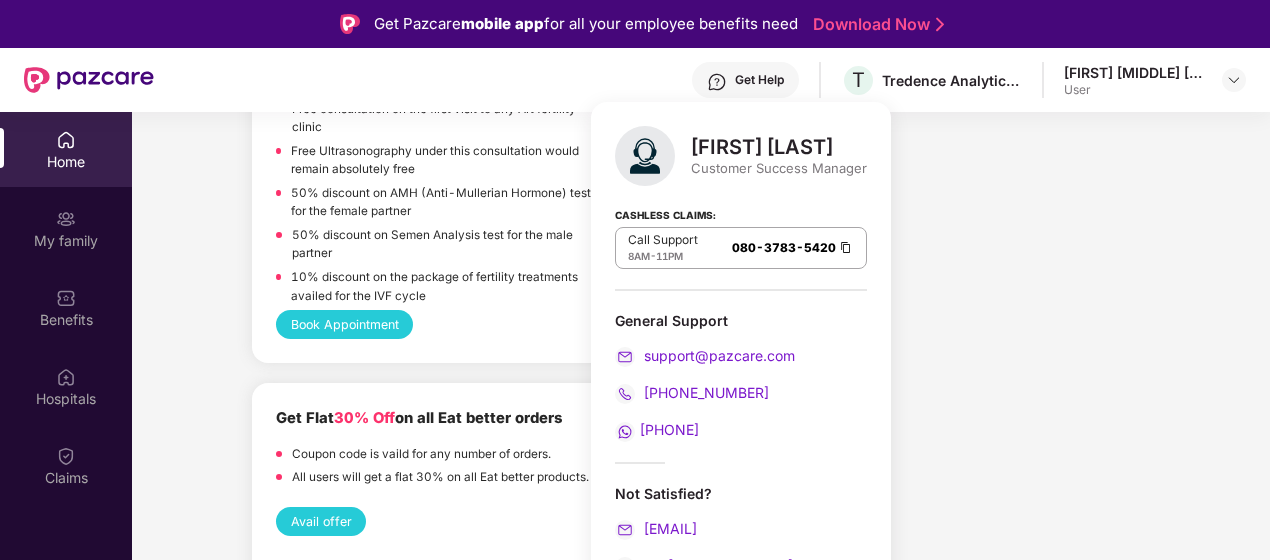 scroll, scrollTop: 3300, scrollLeft: 0, axis: vertical 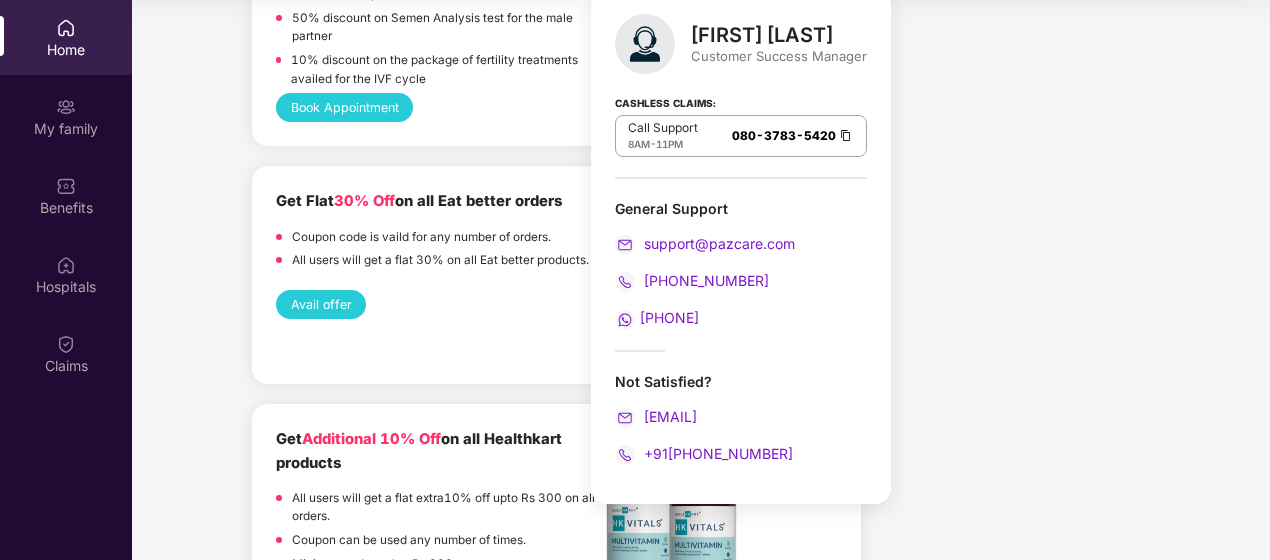 click on "Get Flat  30% Off  on all Eat better orders Coupon code is vaild for any number of orders. All users will get a flat 30% on all Eat better products." at bounding box center [556, 240] 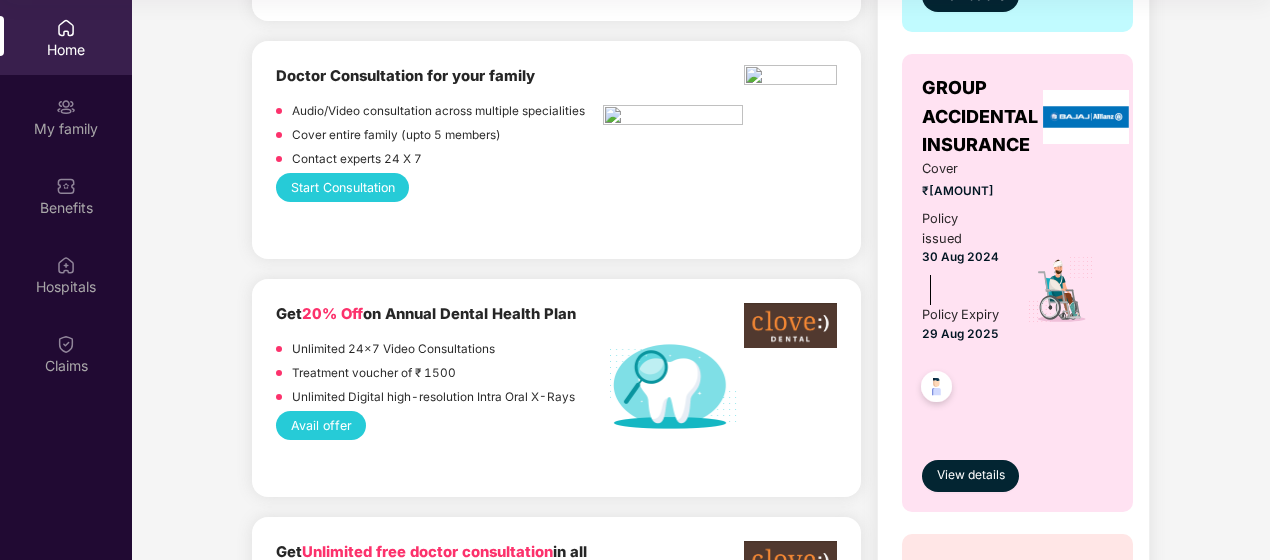 scroll, scrollTop: 771, scrollLeft: 0, axis: vertical 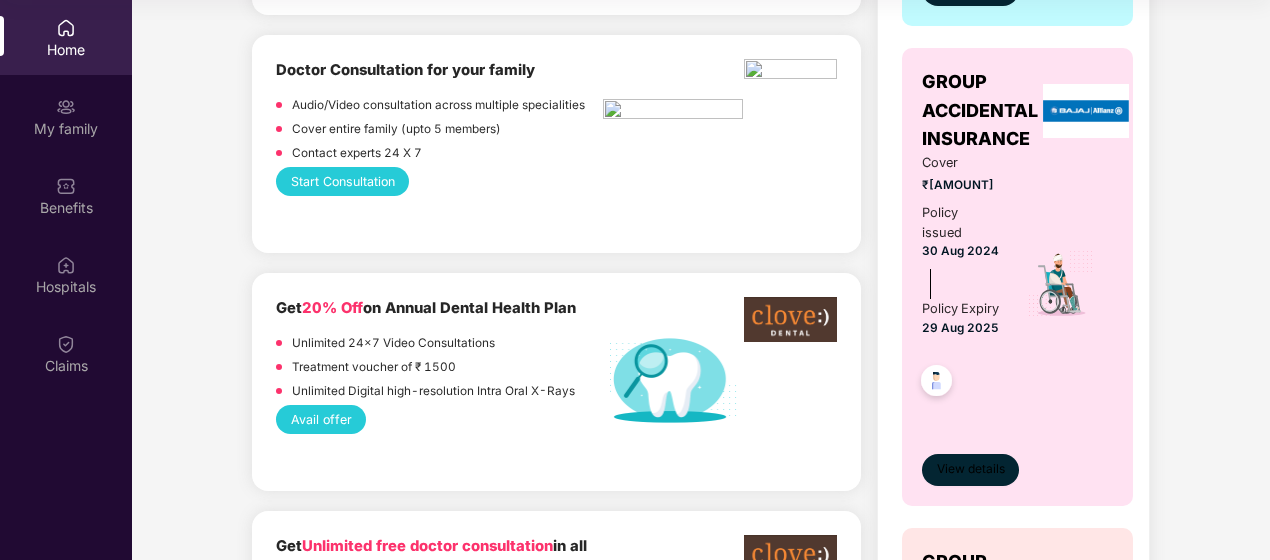 click on "View details" at bounding box center (971, 469) 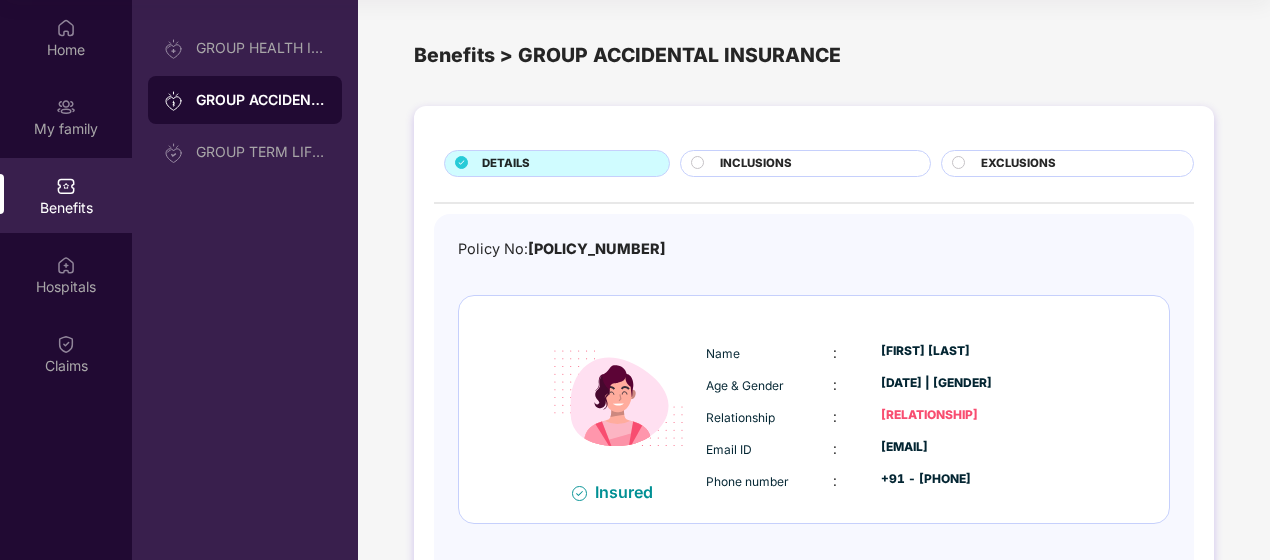 scroll, scrollTop: 86, scrollLeft: 0, axis: vertical 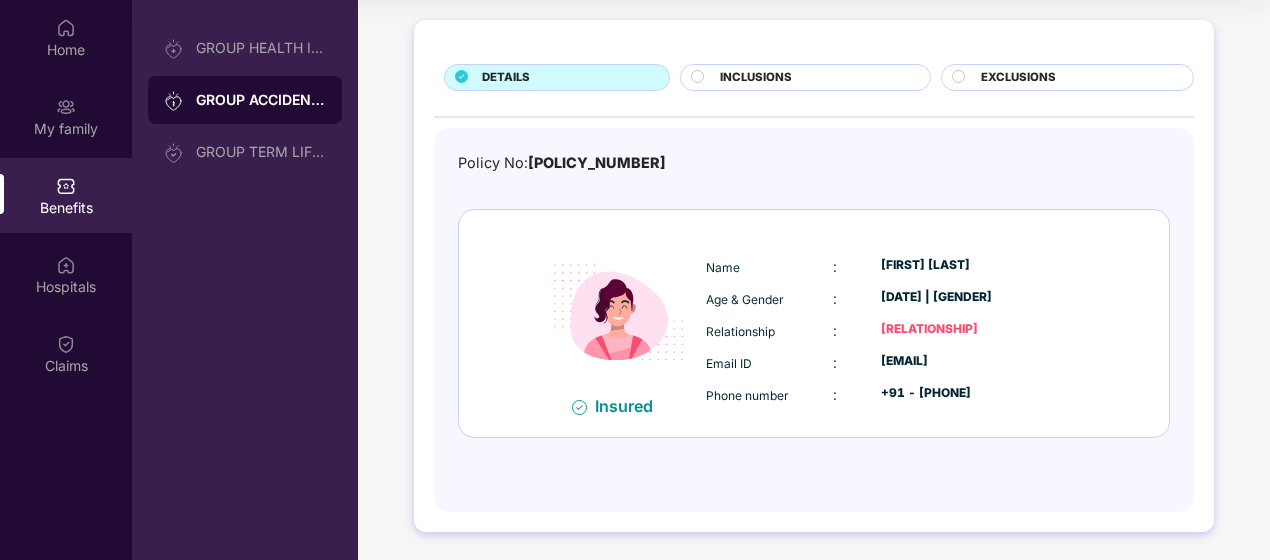 click on "INCLUSIONS" at bounding box center (756, 78) 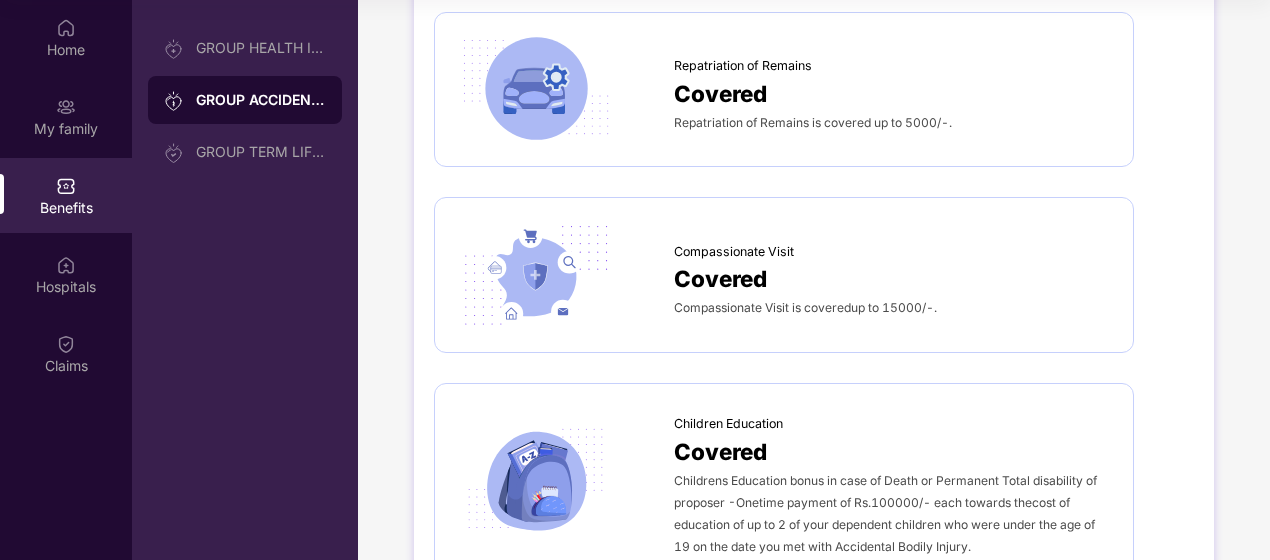 scroll, scrollTop: 2418, scrollLeft: 0, axis: vertical 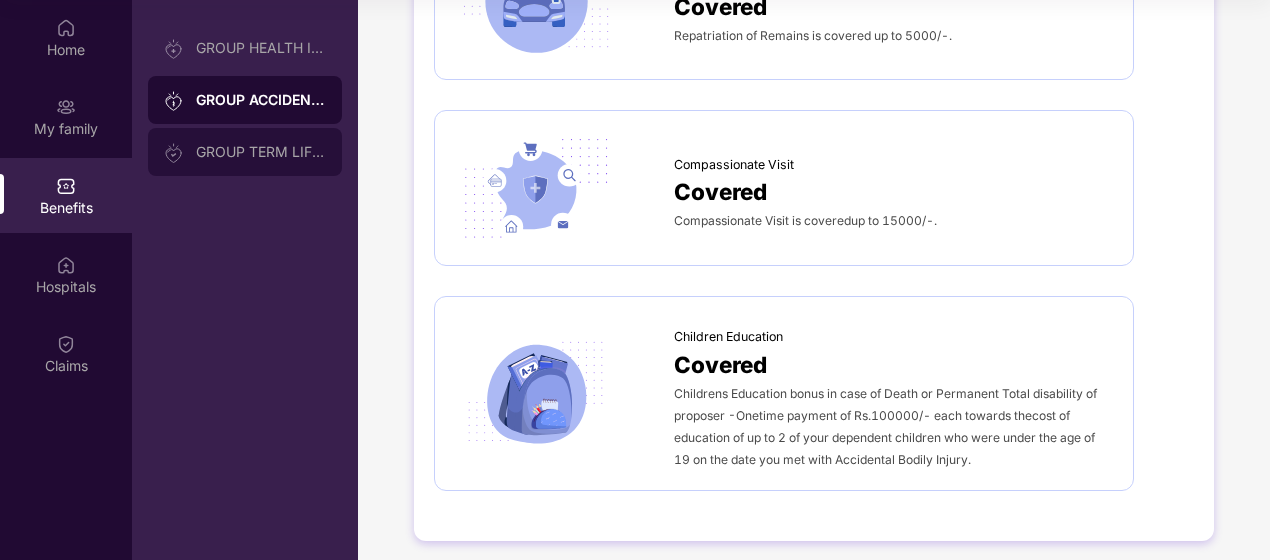 click on "GROUP TERM LIFE INSURANCE" at bounding box center [261, 152] 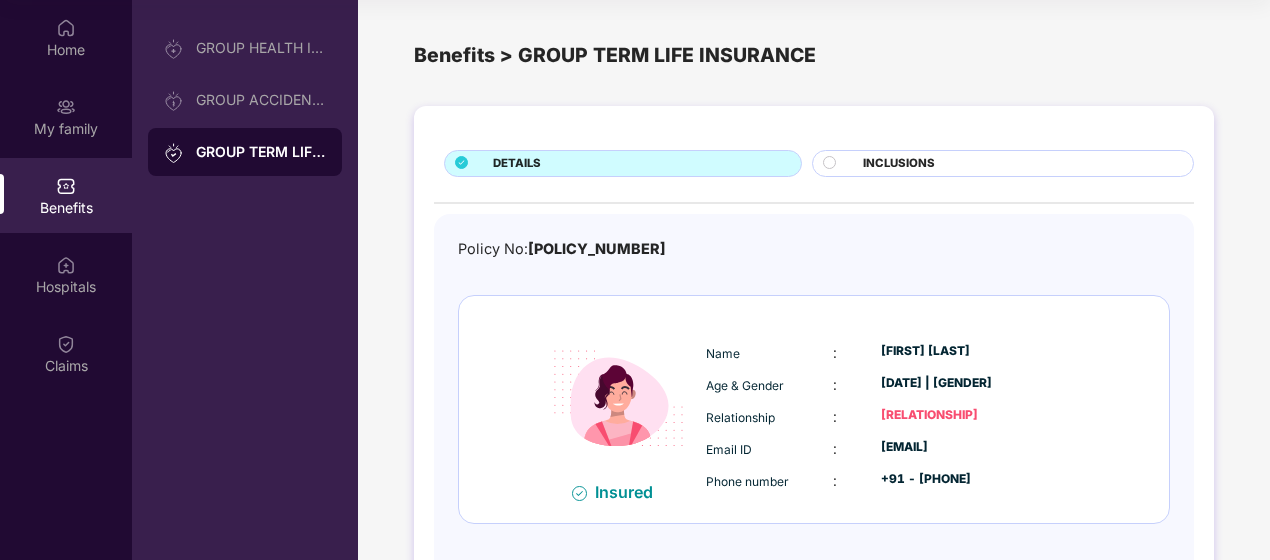 scroll, scrollTop: 86, scrollLeft: 0, axis: vertical 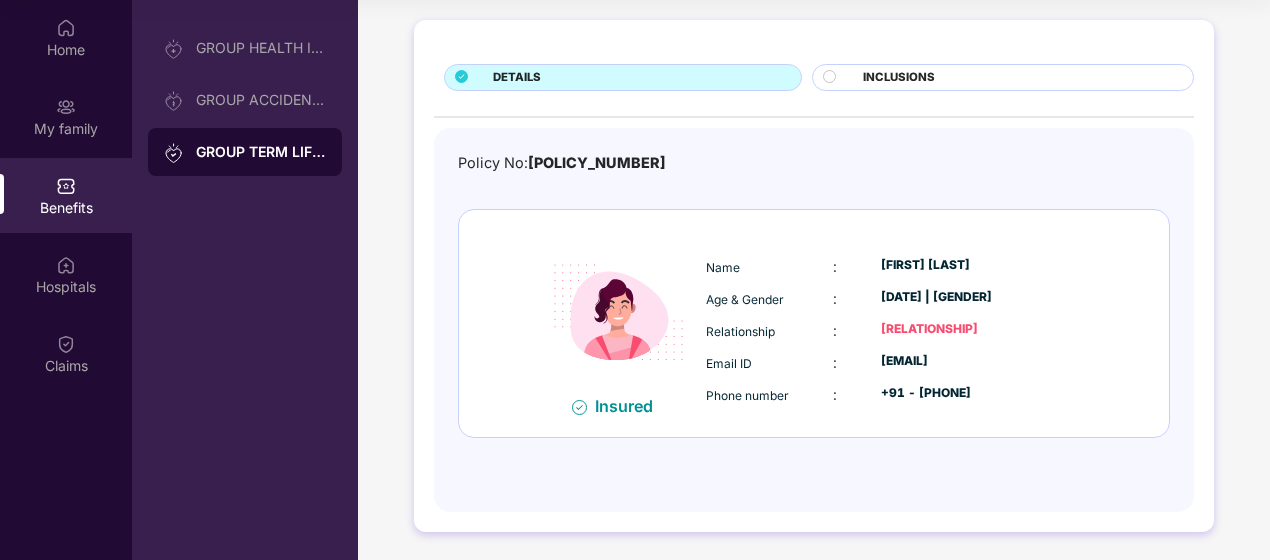 click on "INCLUSIONS" at bounding box center [1018, 79] 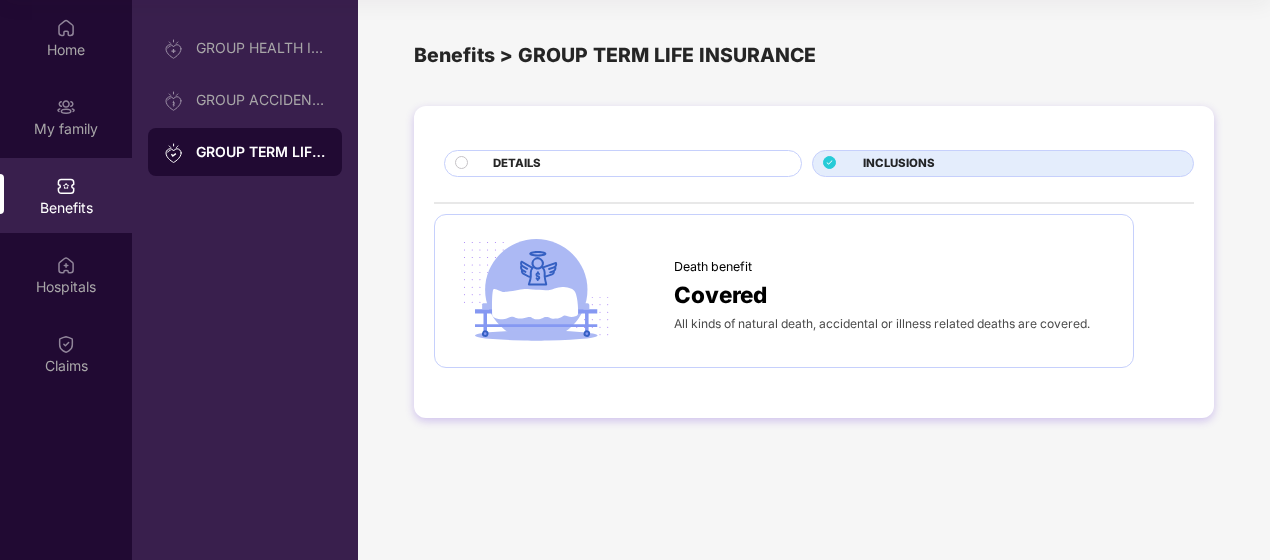 scroll, scrollTop: 0, scrollLeft: 0, axis: both 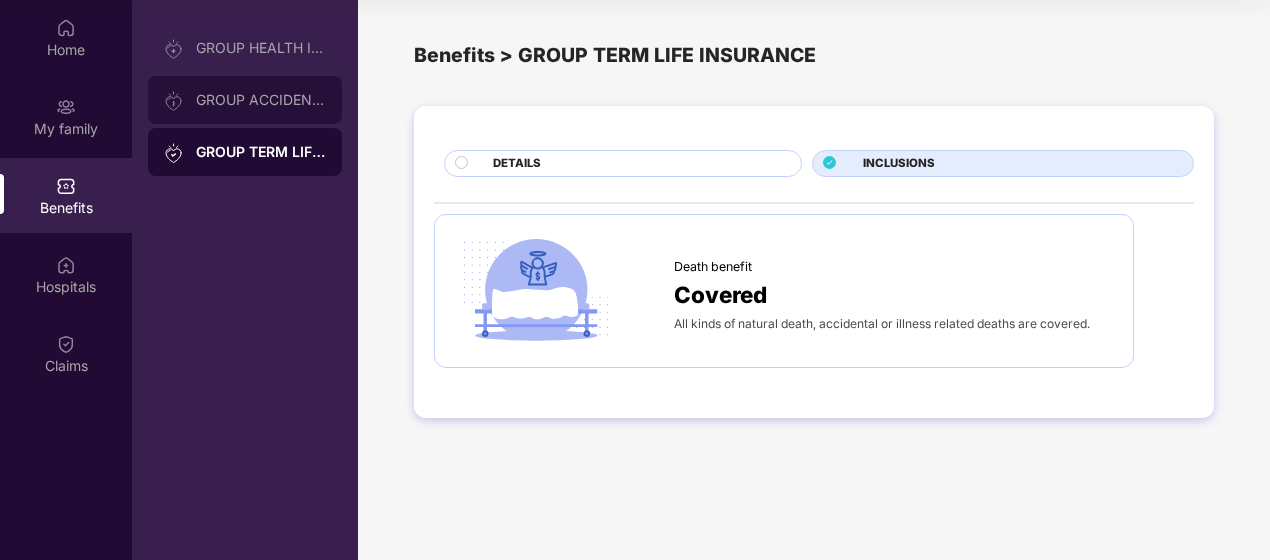 click on "GROUP ACCIDENTAL INSURANCE" at bounding box center [245, 100] 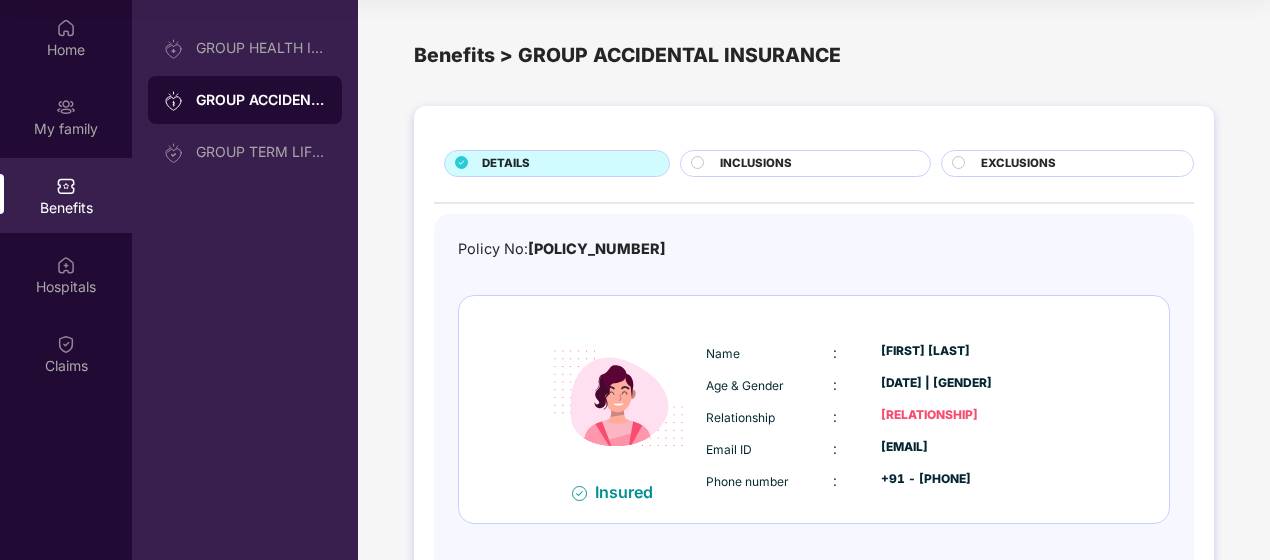click on "EXCLUSIONS" at bounding box center [1018, 164] 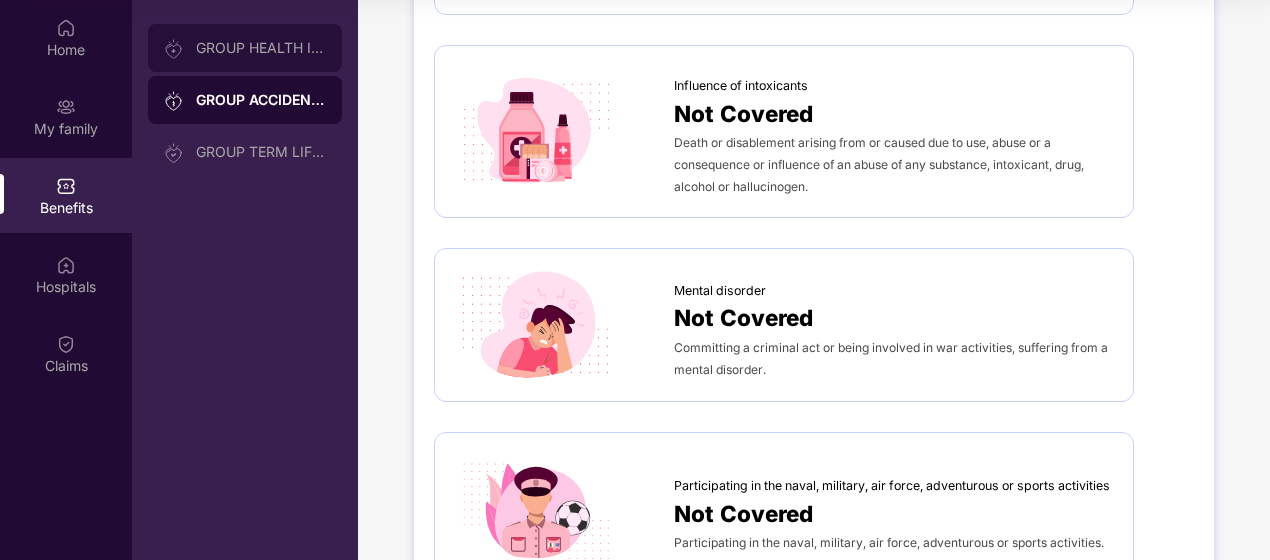 scroll, scrollTop: 1090, scrollLeft: 0, axis: vertical 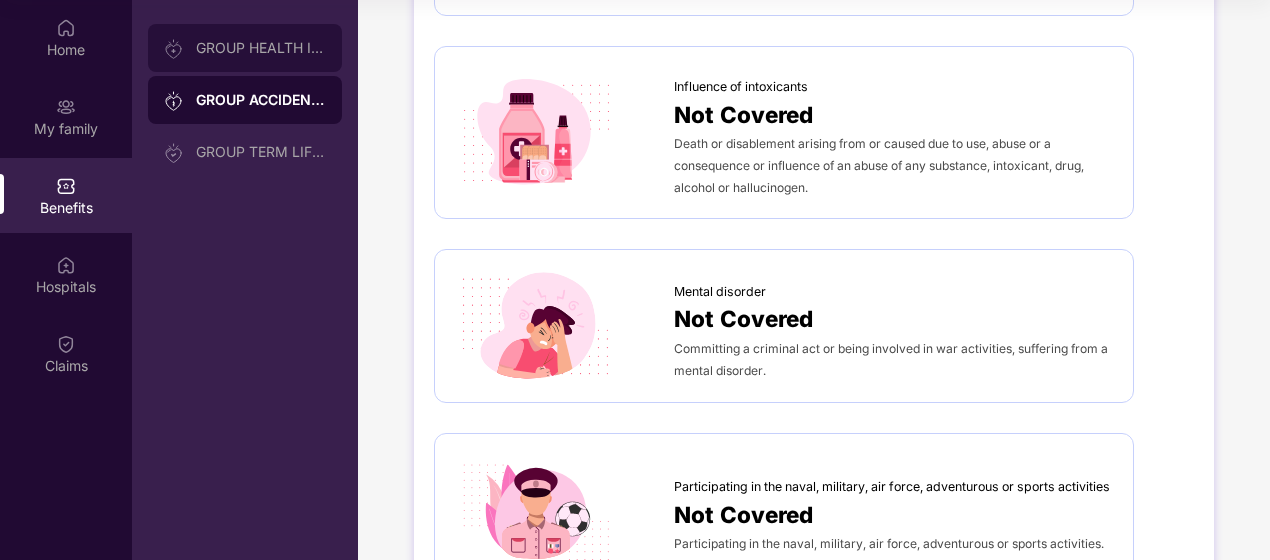 click on "GROUP HEALTH INSURANCE" at bounding box center (245, 48) 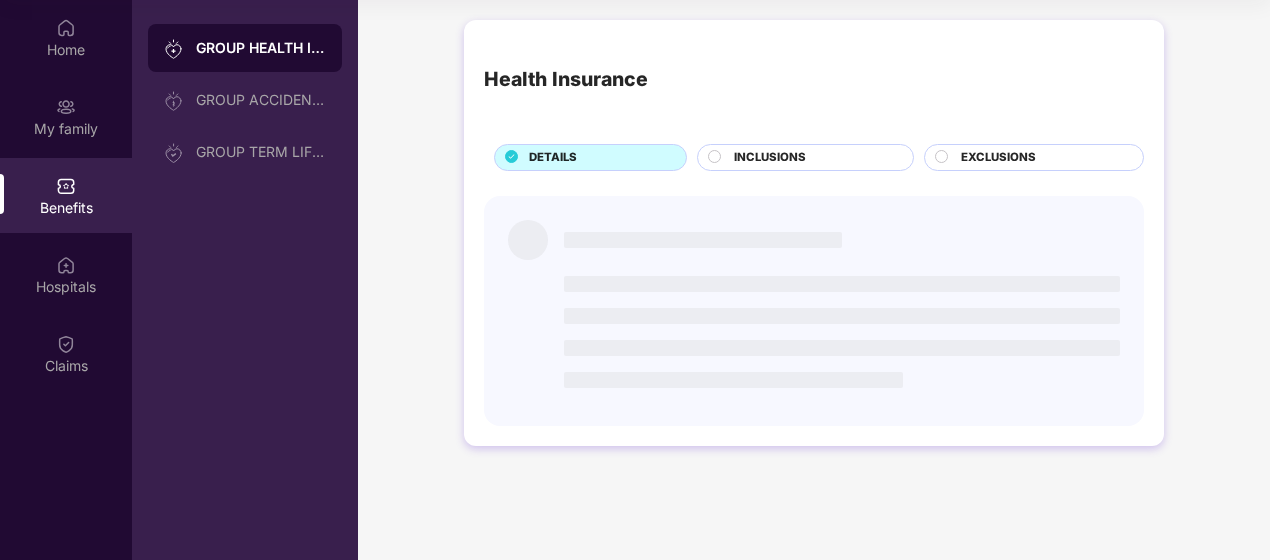 scroll, scrollTop: 0, scrollLeft: 0, axis: both 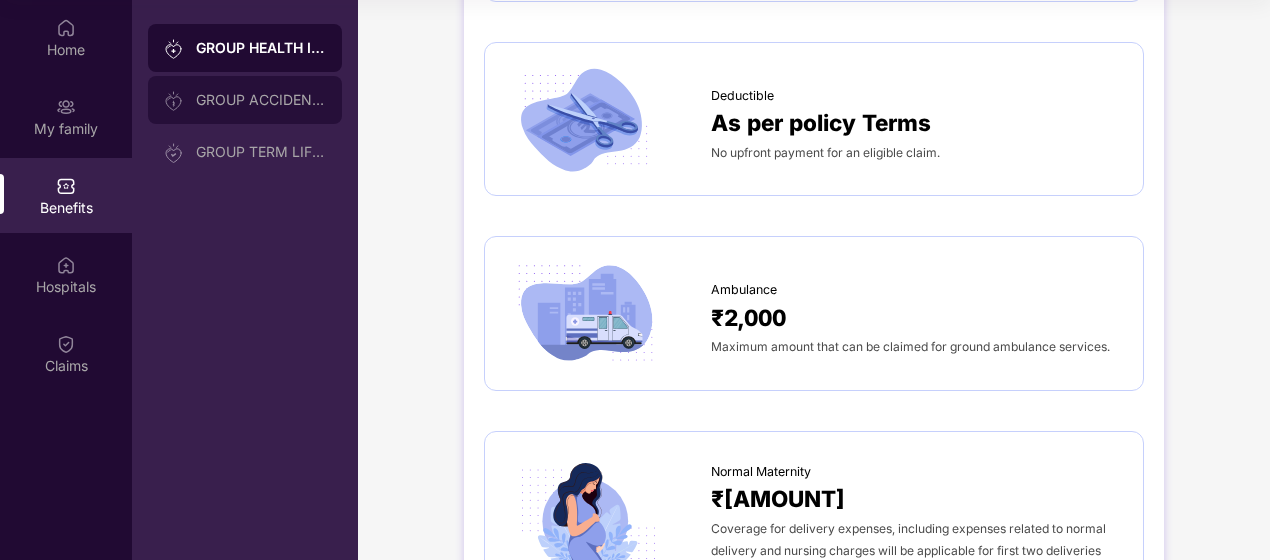 click on "GROUP ACCIDENTAL INSURANCE" at bounding box center (245, 100) 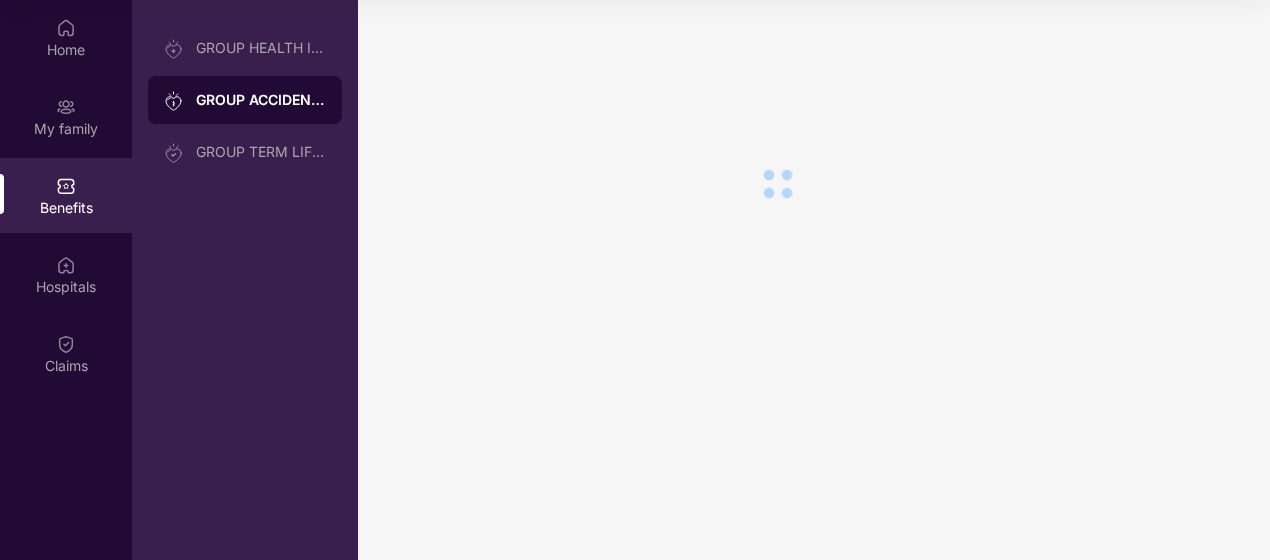 scroll, scrollTop: 0, scrollLeft: 0, axis: both 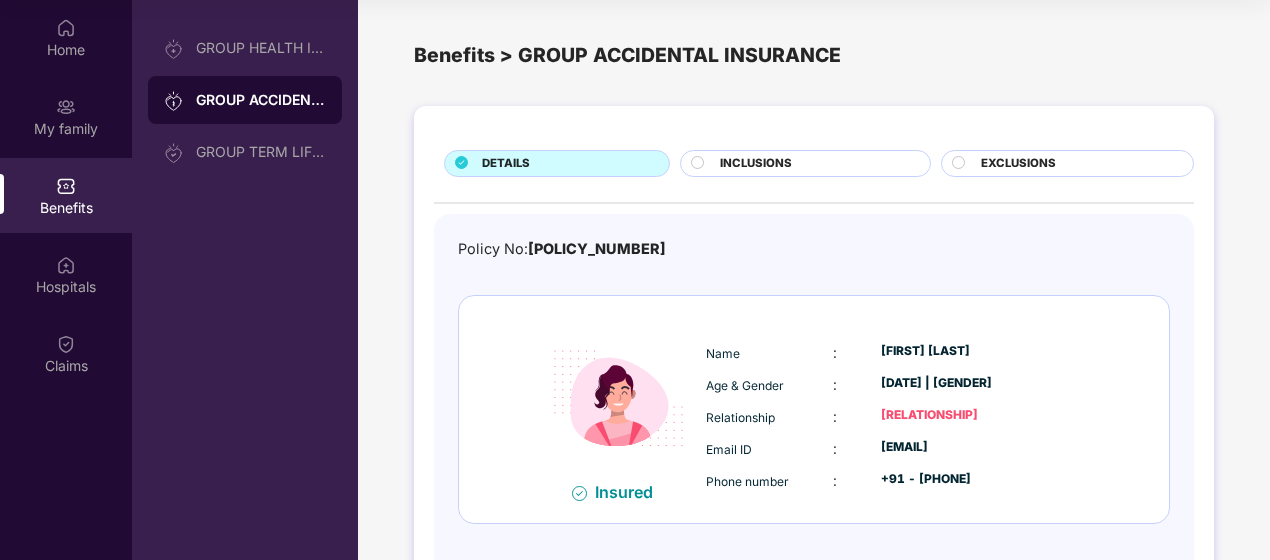 click on "INCLUSIONS" at bounding box center (814, 165) 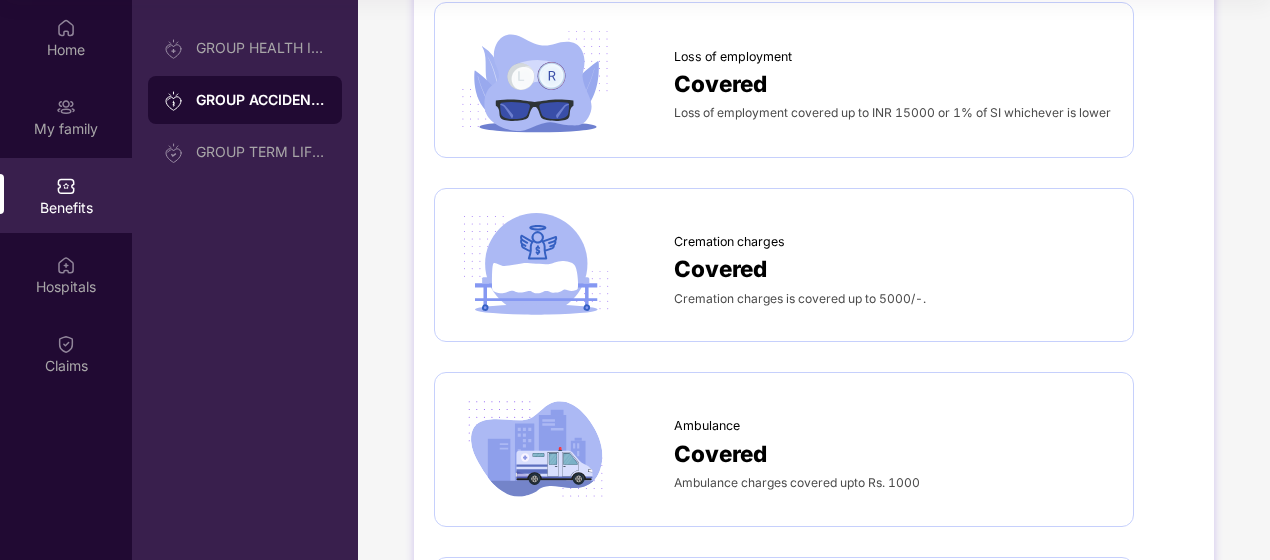 scroll, scrollTop: 1541, scrollLeft: 0, axis: vertical 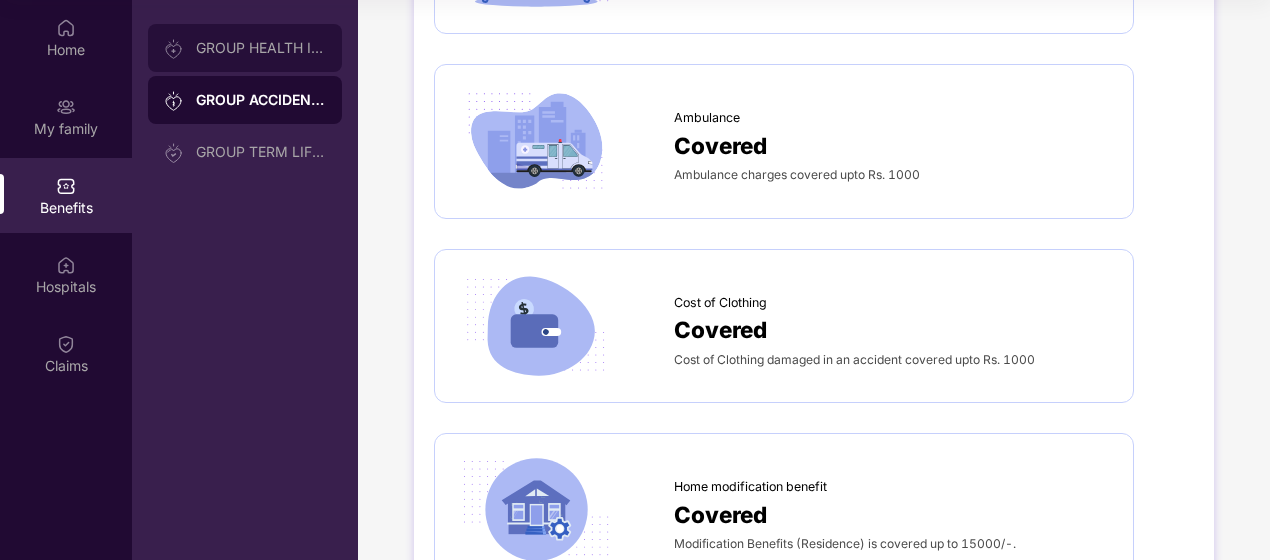 click on "GROUP HEALTH INSURANCE" at bounding box center [245, 48] 